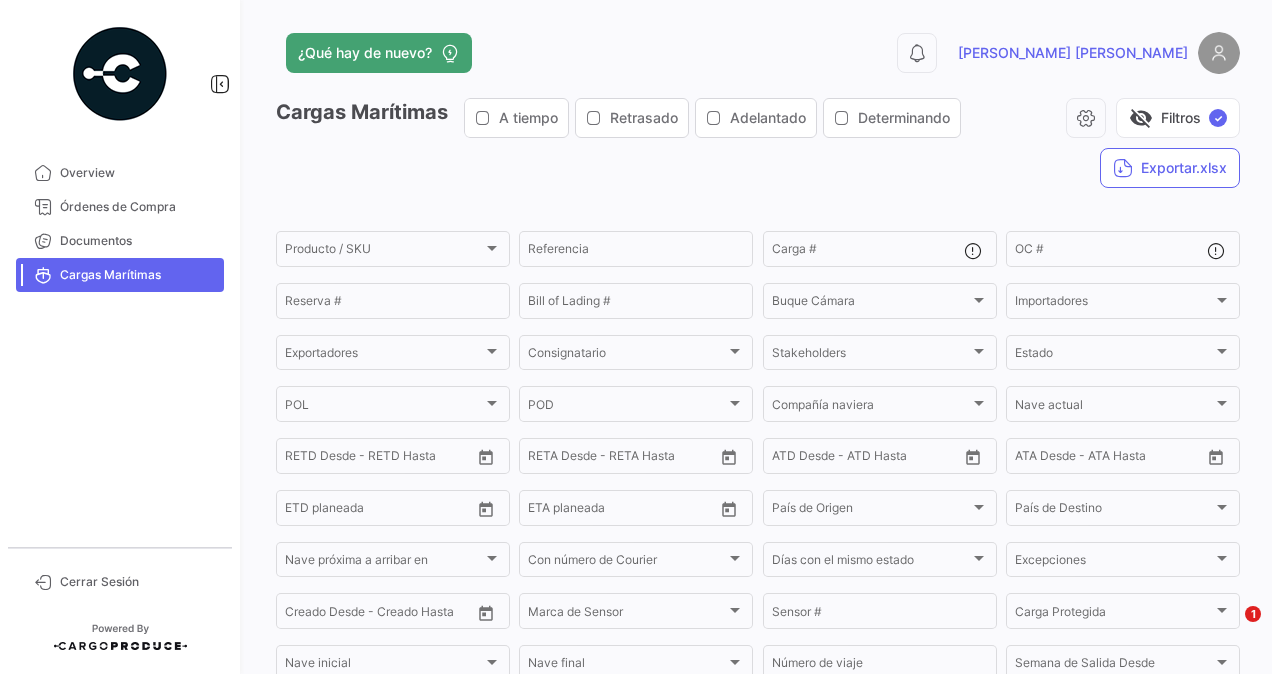 scroll, scrollTop: 0, scrollLeft: 0, axis: both 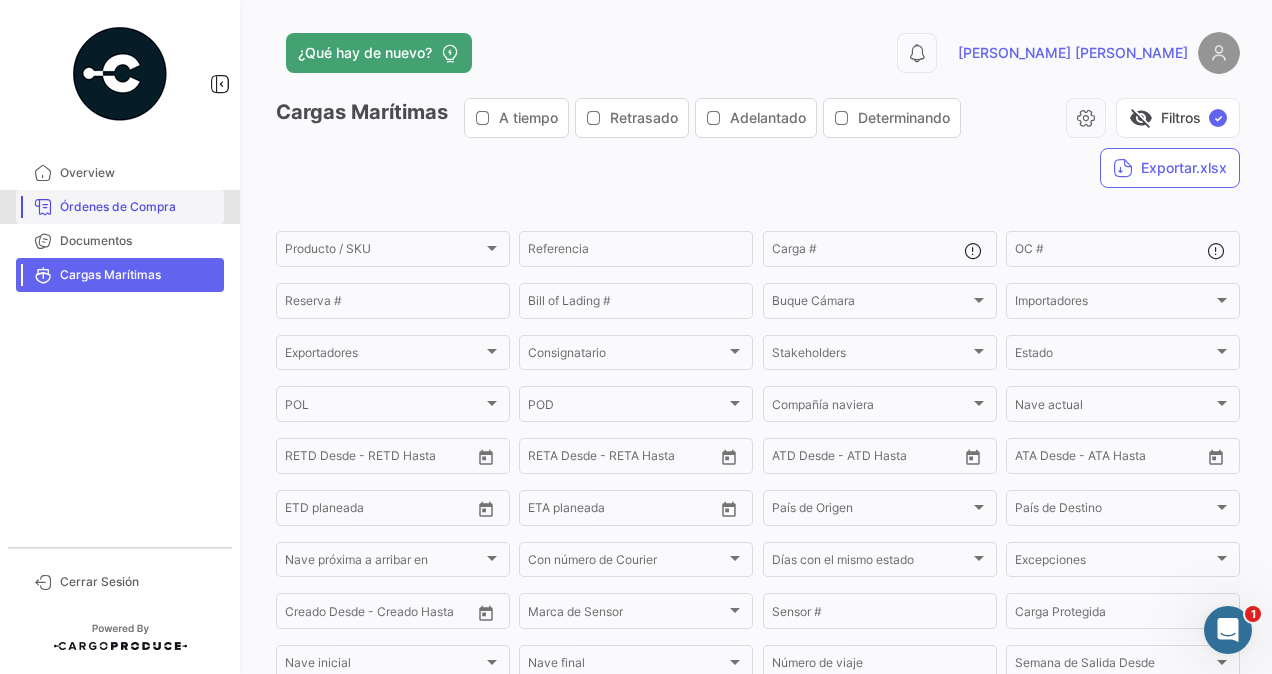 click on "Órdenes de Compra" at bounding box center [138, 207] 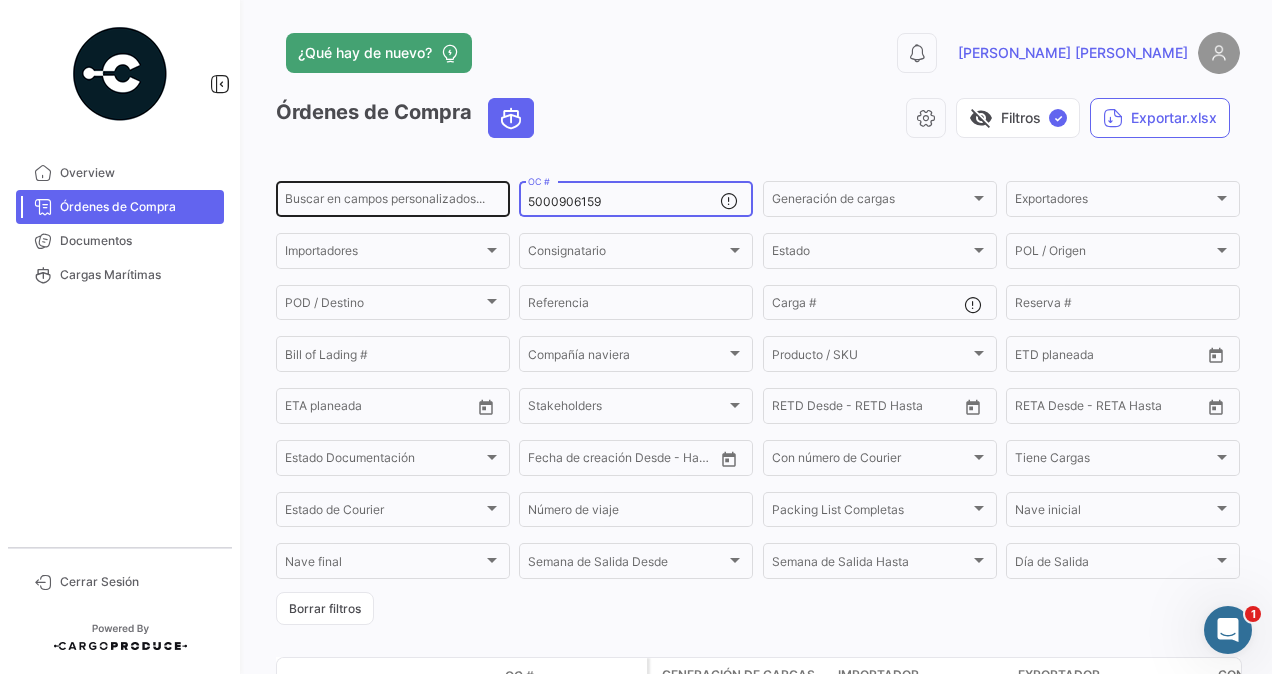 drag, startPoint x: 618, startPoint y: 197, endPoint x: 484, endPoint y: 196, distance: 134.00374 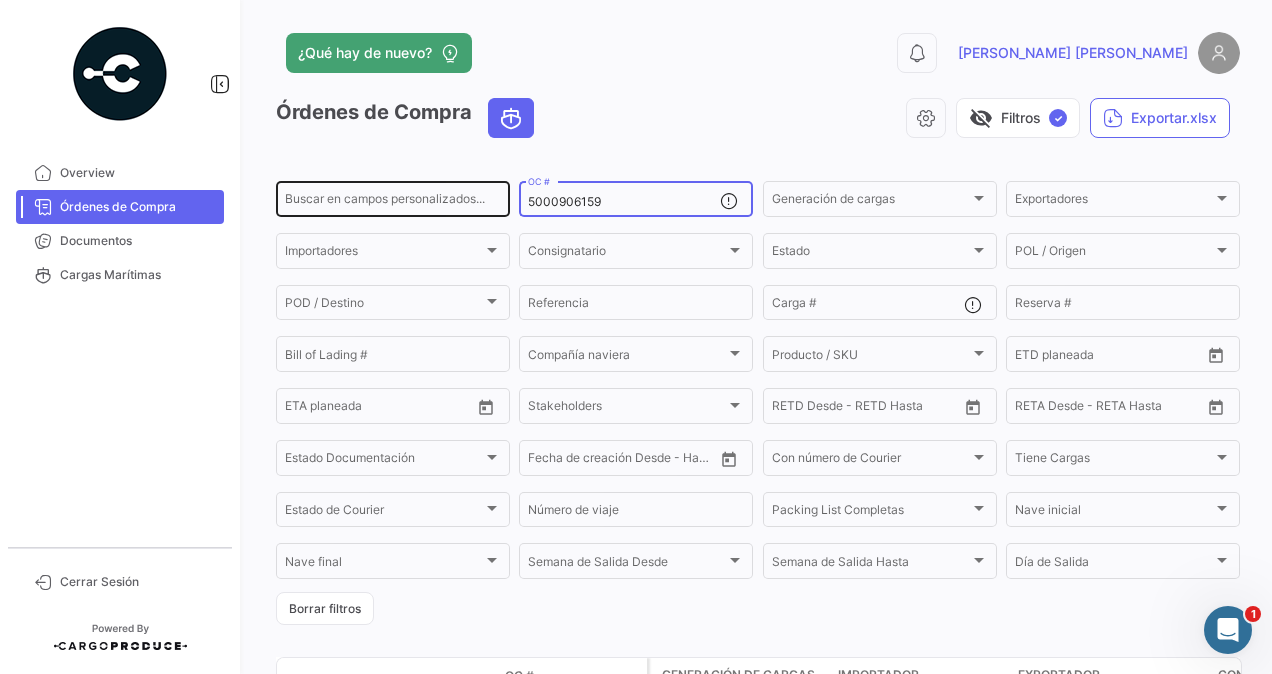 click on "Buscar en [PERSON_NAME] personalizados... 5000906159  OC #  Generación [PERSON_NAME] Generación [PERSON_NAME] Exportadores Exportadores Importadores Importadores Consignatario Consignatario Estado Estado POL / Origen  POL / Origen  POD / Destino POD / Destino  Referencia  Carga # Reserva # Bill of Lading # Compañía naviera Compañía naviera Producto / SKU Producto / SKU Desde –  ETD planeada  Desde –  ETA planeada  Stakeholders Stakeholders Desde –  RETD Desde - RETD Hasta  Desde –  [PERSON_NAME] Desde - [PERSON_NAME] Hasta  Estado Documentación Estado Documentación Desde –  Fecha de creación Desde - Hasta  Con número de Courier Con número de Courier Tiene Cargas Tiene Cargas Estado de Courier Estado de Courier Número de viaje Packing List Completas Packing List Completas [PERSON_NAME] inicial [PERSON_NAME] inicial [PERSON_NAME] final [PERSON_NAME] final Semana de Salida
Desde Semana de Salida
Desde Semana de Salida
Hasta Semana de Salida
Hasta Día de Salida Día de Salida" 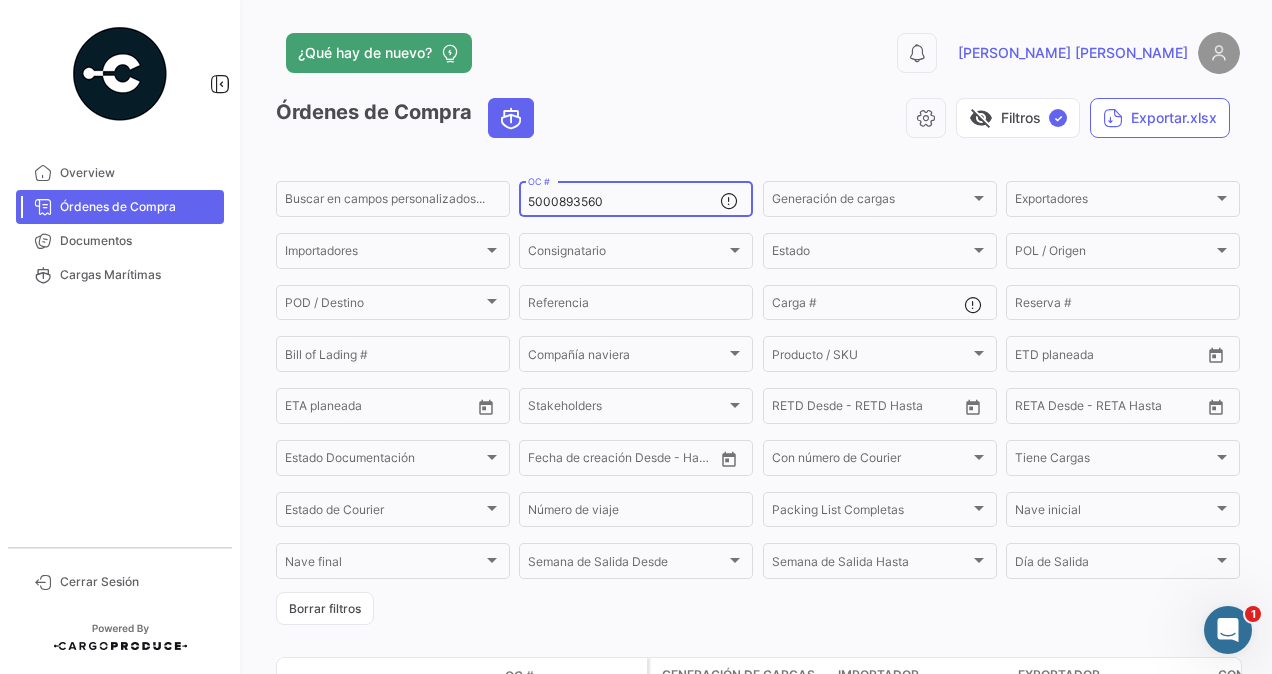 scroll, scrollTop: 200, scrollLeft: 0, axis: vertical 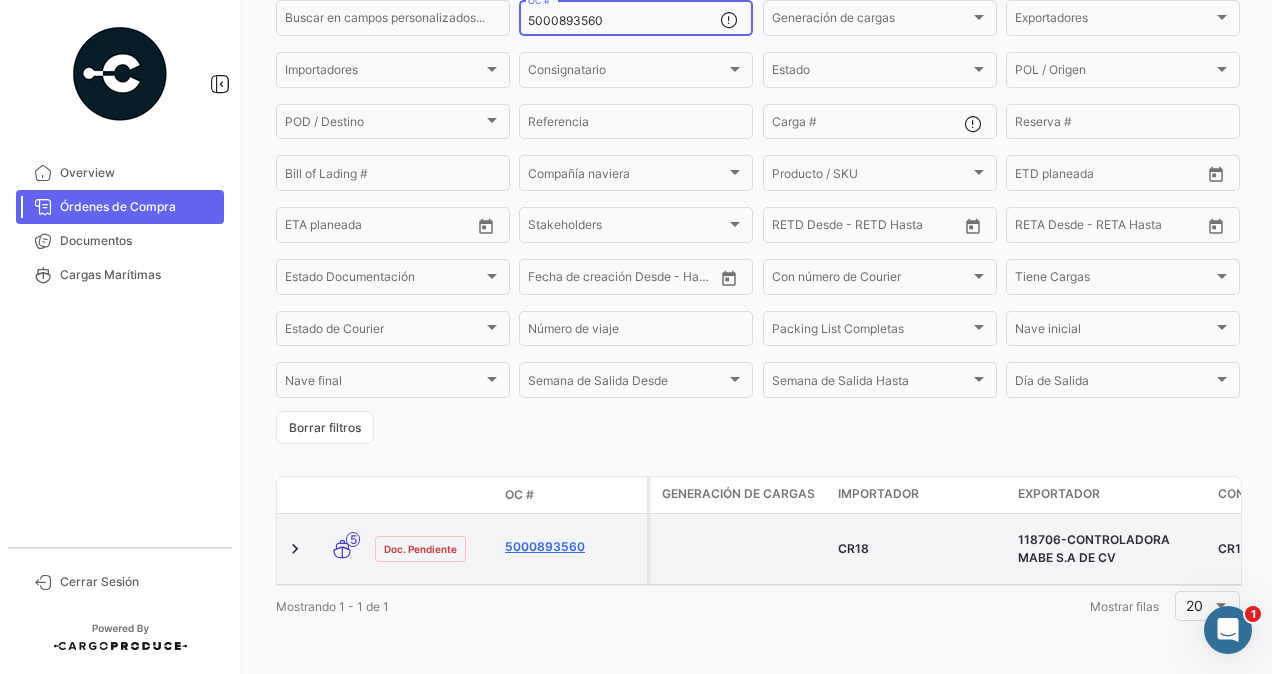 type on "5000893560" 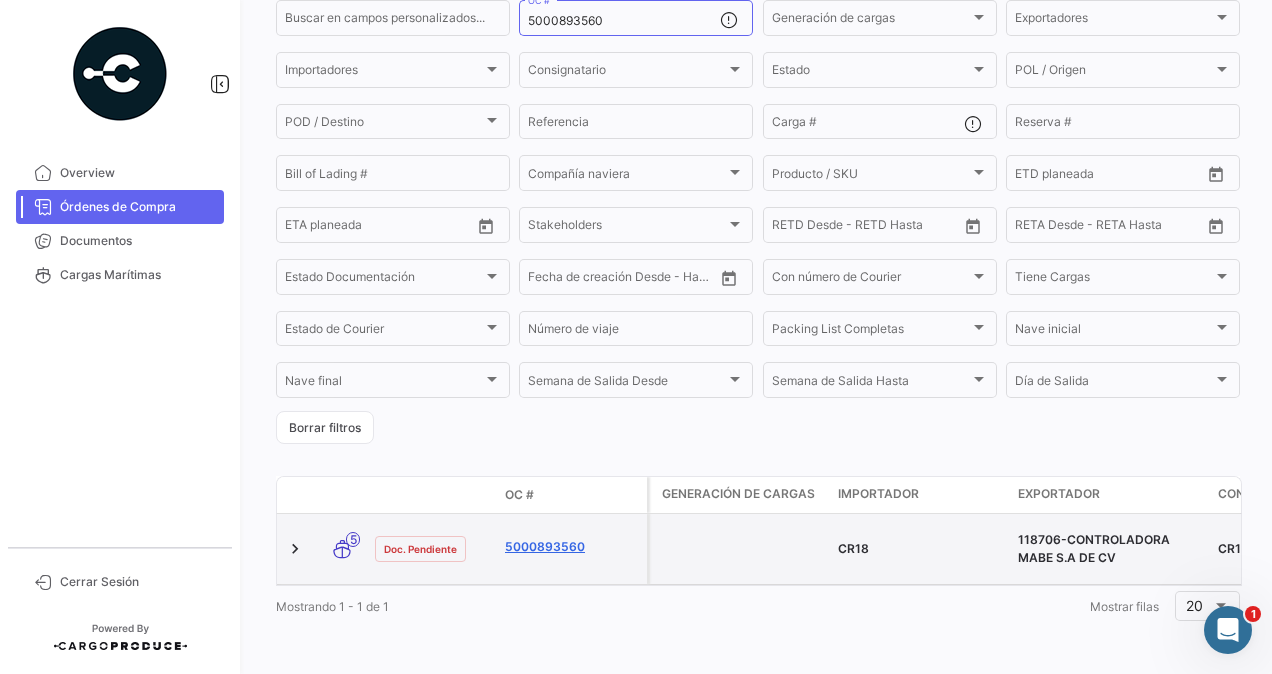 click on "5000893560" 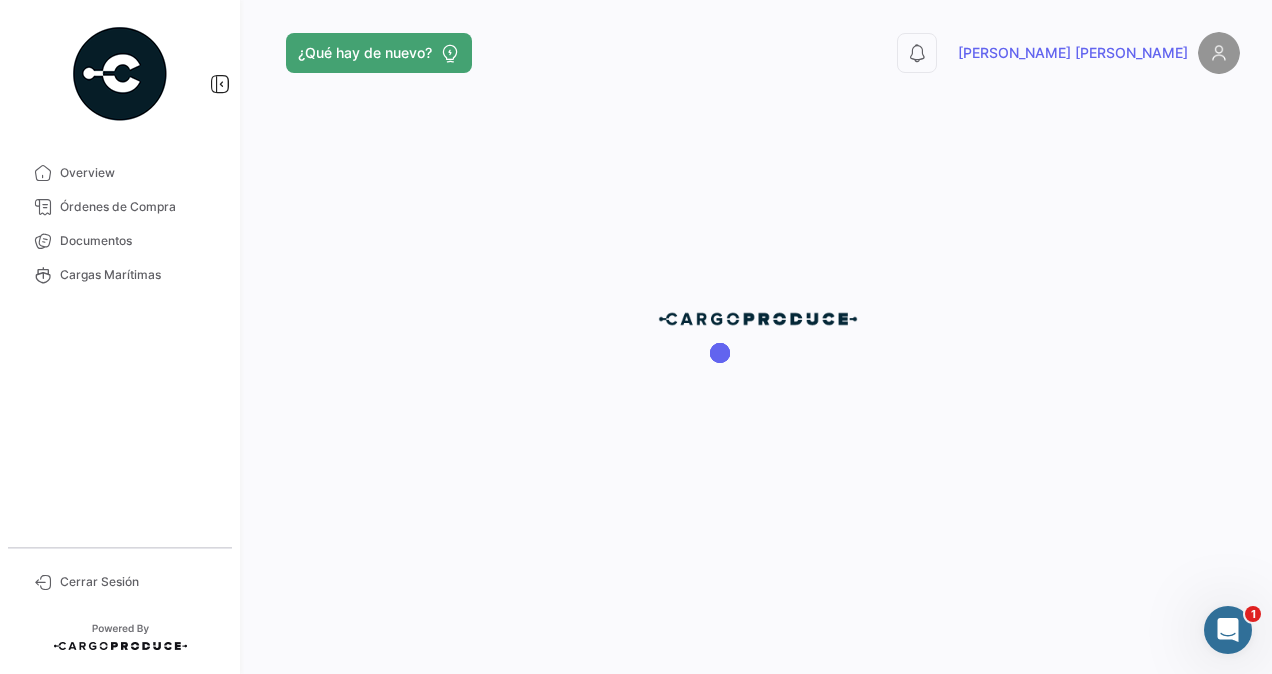 scroll, scrollTop: 0, scrollLeft: 0, axis: both 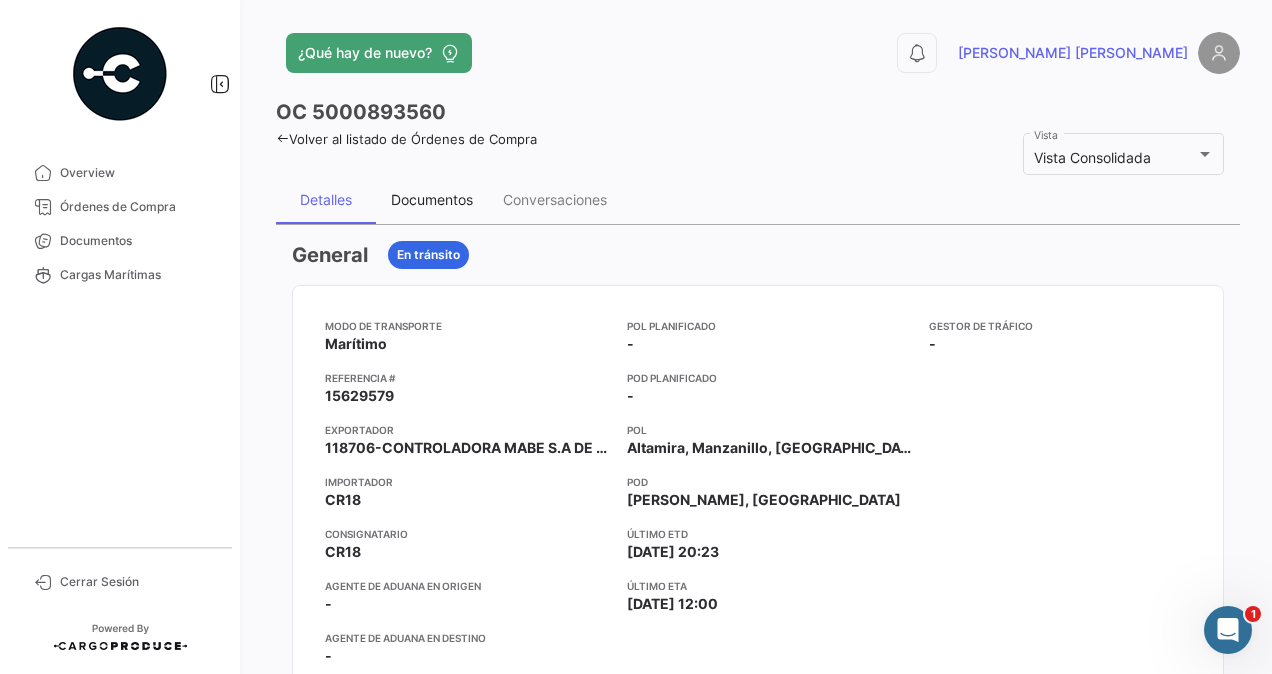 click on "Documentos" at bounding box center (432, 199) 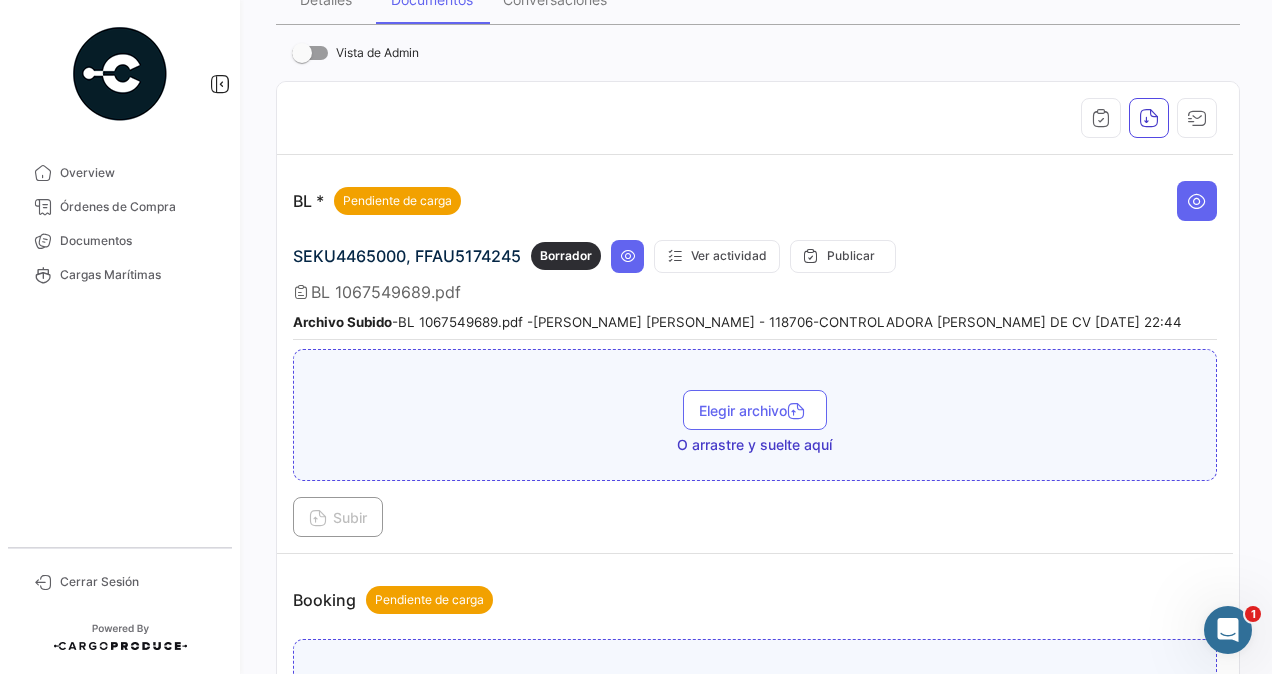 scroll, scrollTop: 300, scrollLeft: 0, axis: vertical 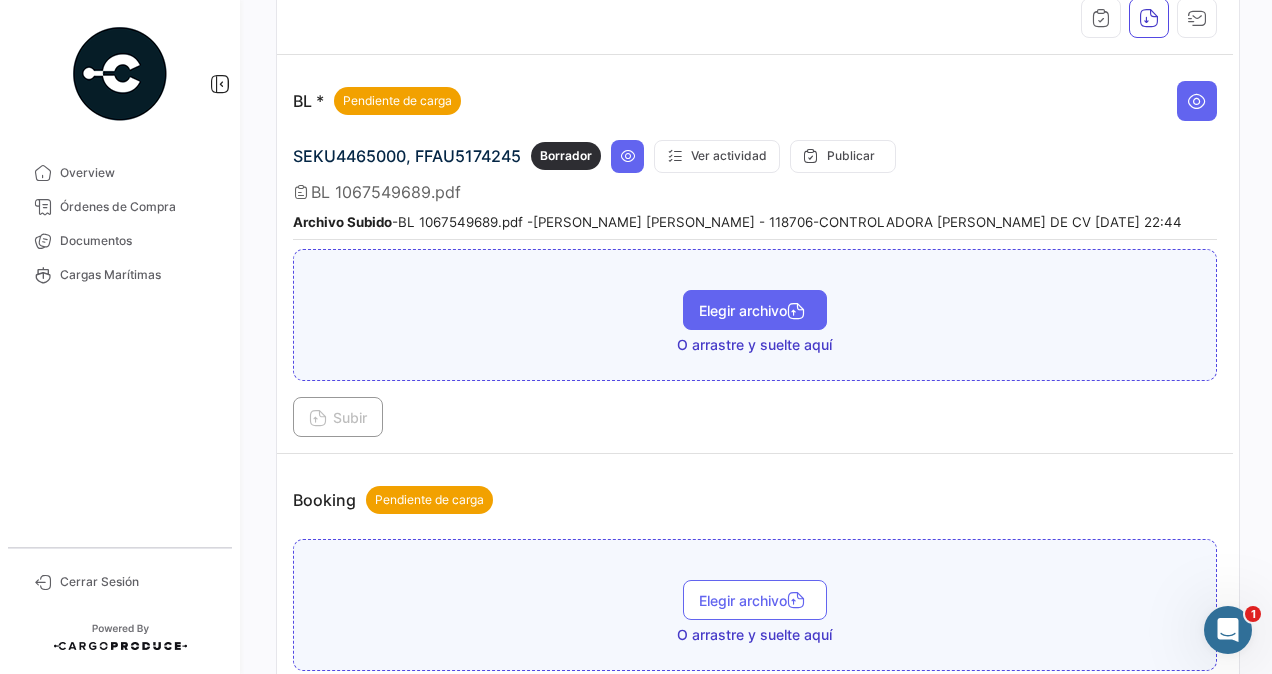 click on "Elegir archivo" at bounding box center (755, 310) 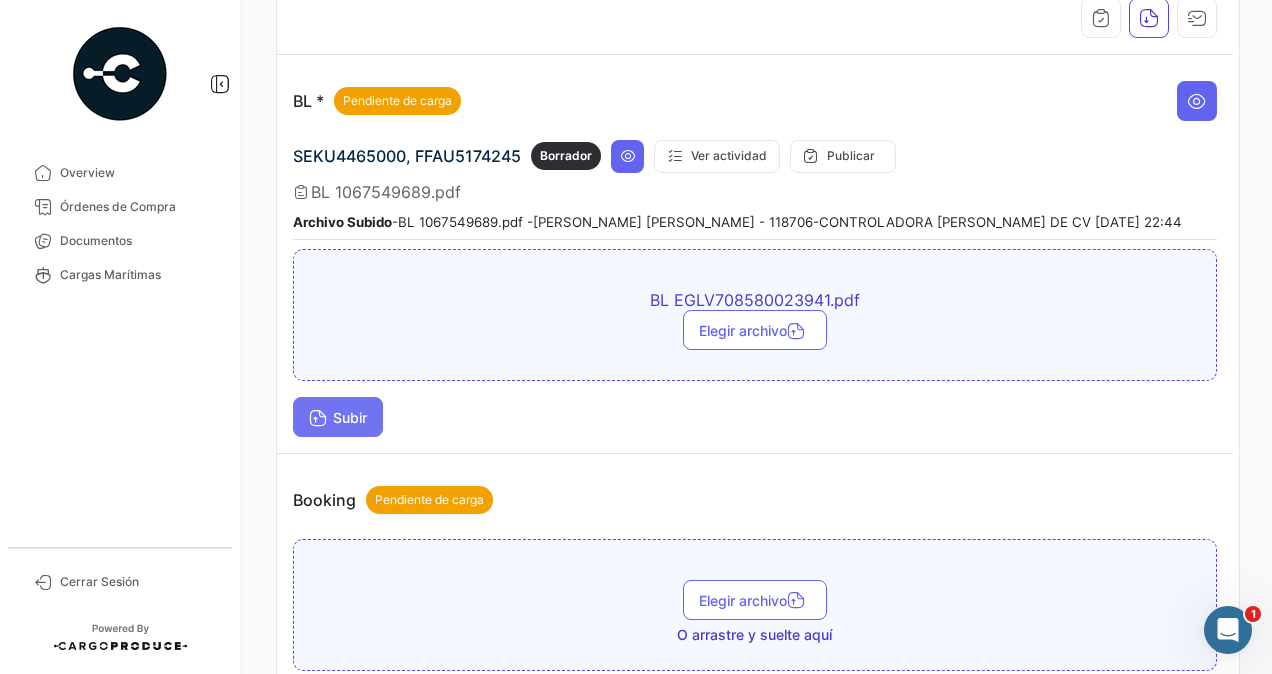 click on "Subir" at bounding box center (338, 417) 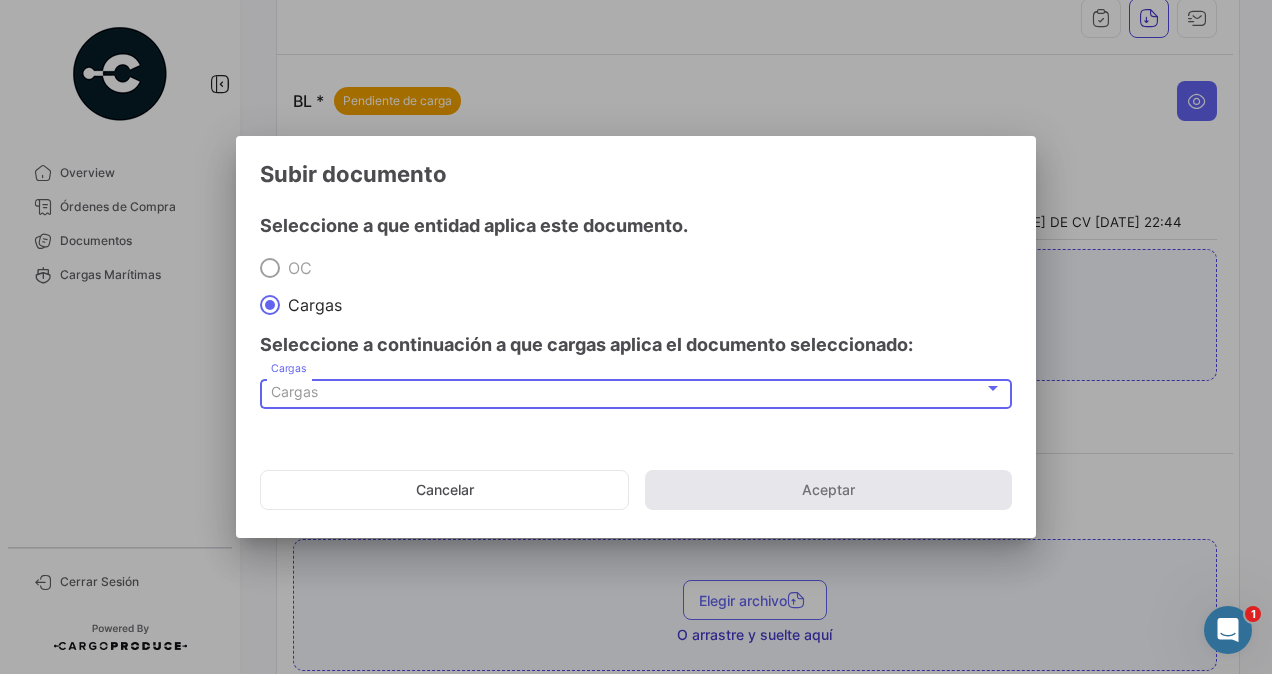click on "Cargas" at bounding box center (294, 391) 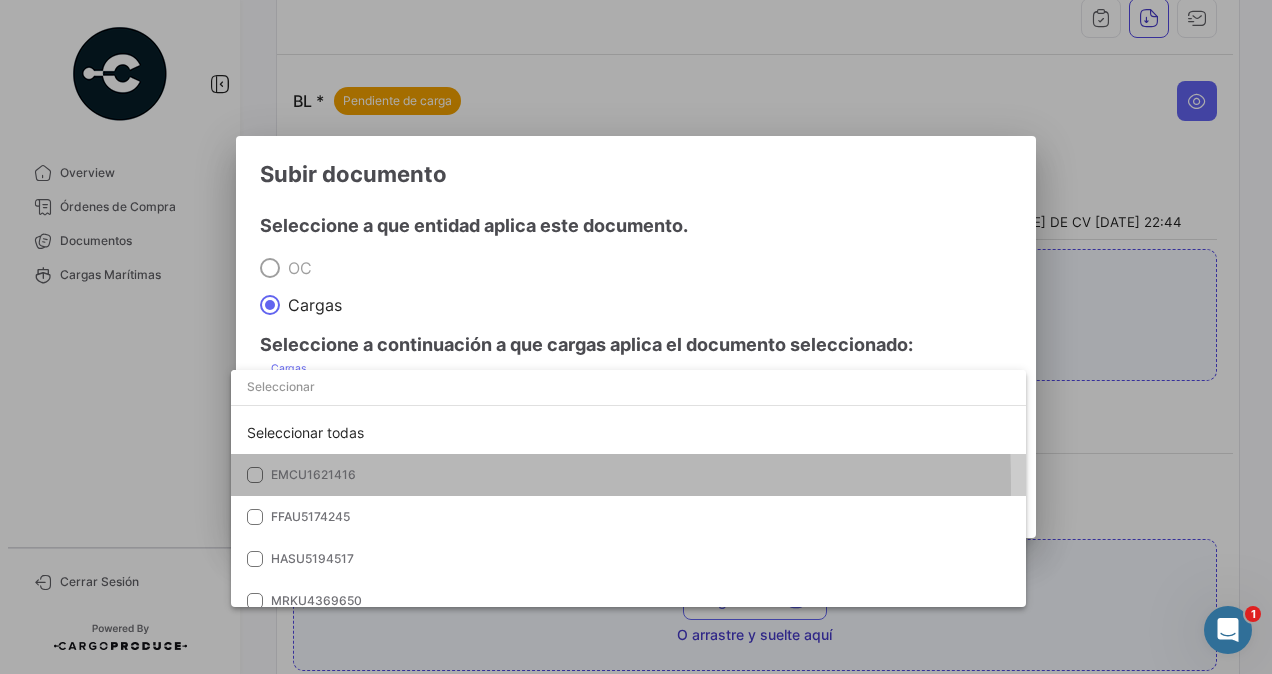 click on "EMCU1621416" at bounding box center (628, 475) 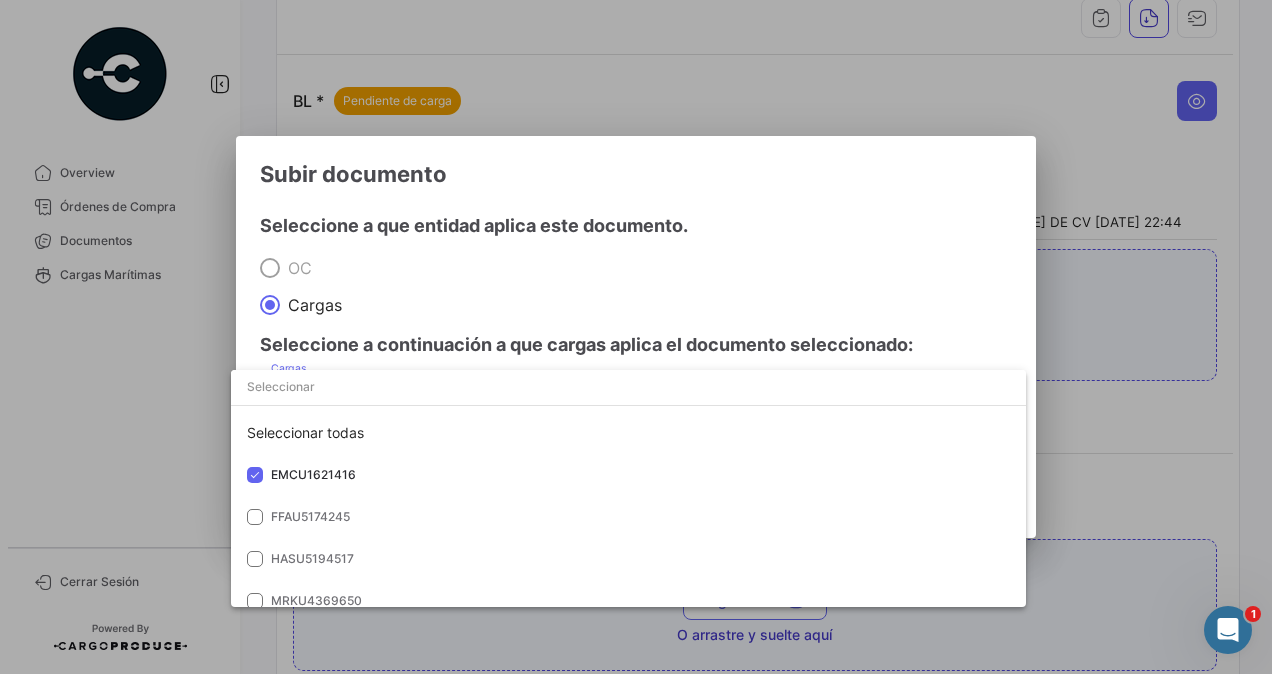 click at bounding box center (636, 337) 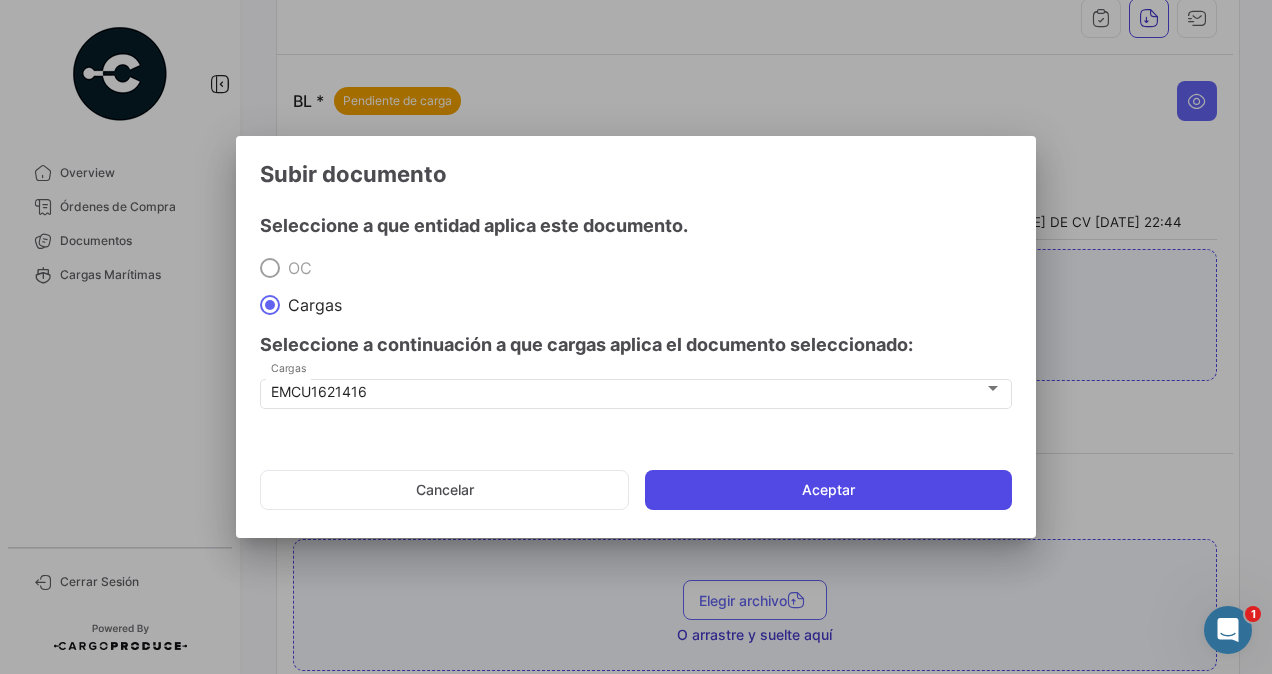 click on "Aceptar" 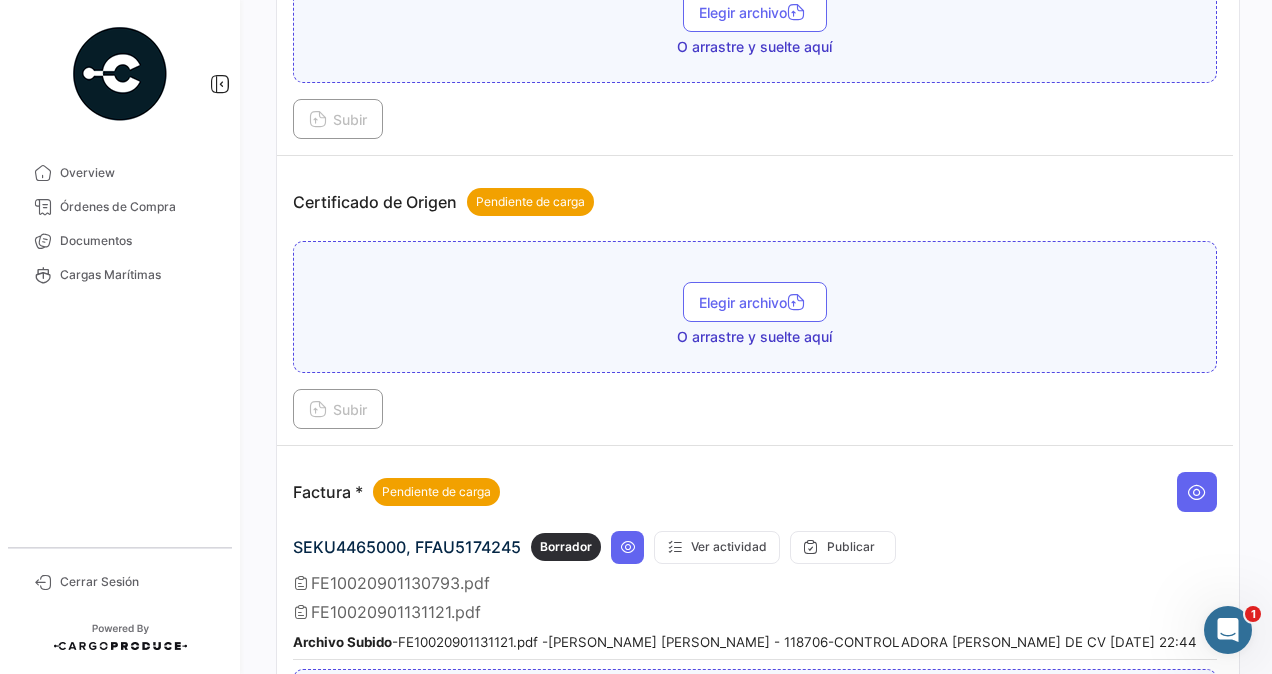 scroll, scrollTop: 1200, scrollLeft: 0, axis: vertical 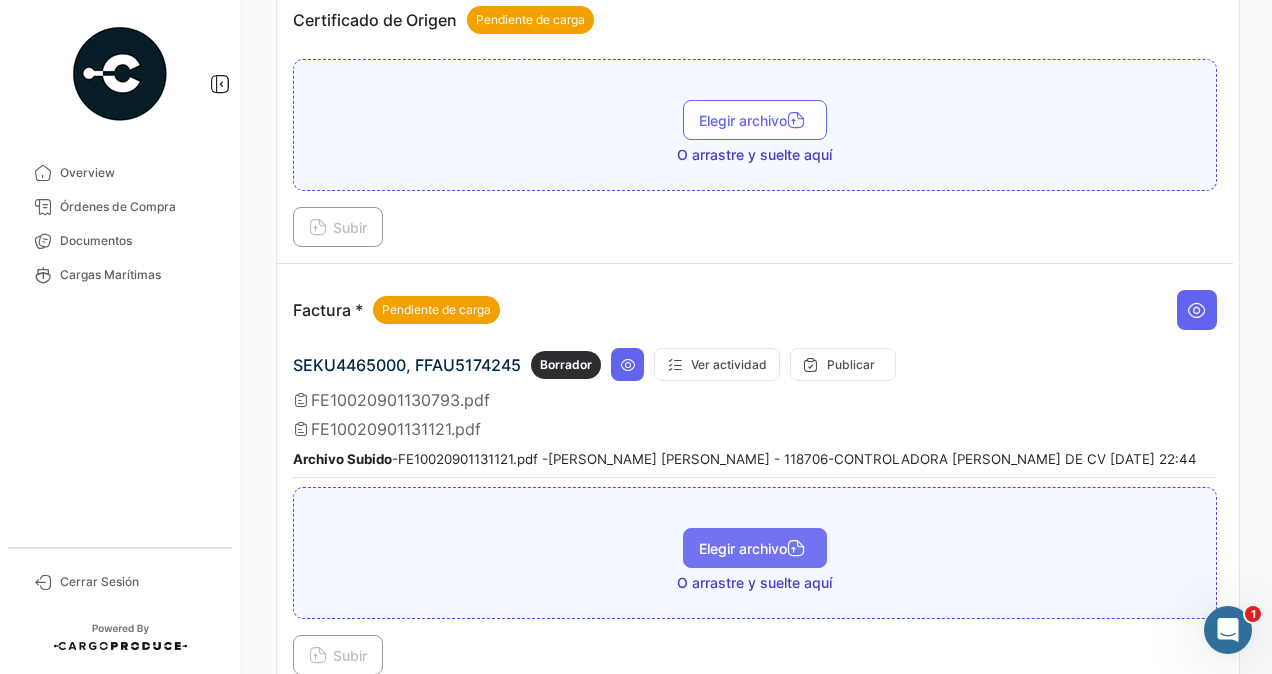 click on "Elegir archivo" at bounding box center (755, 548) 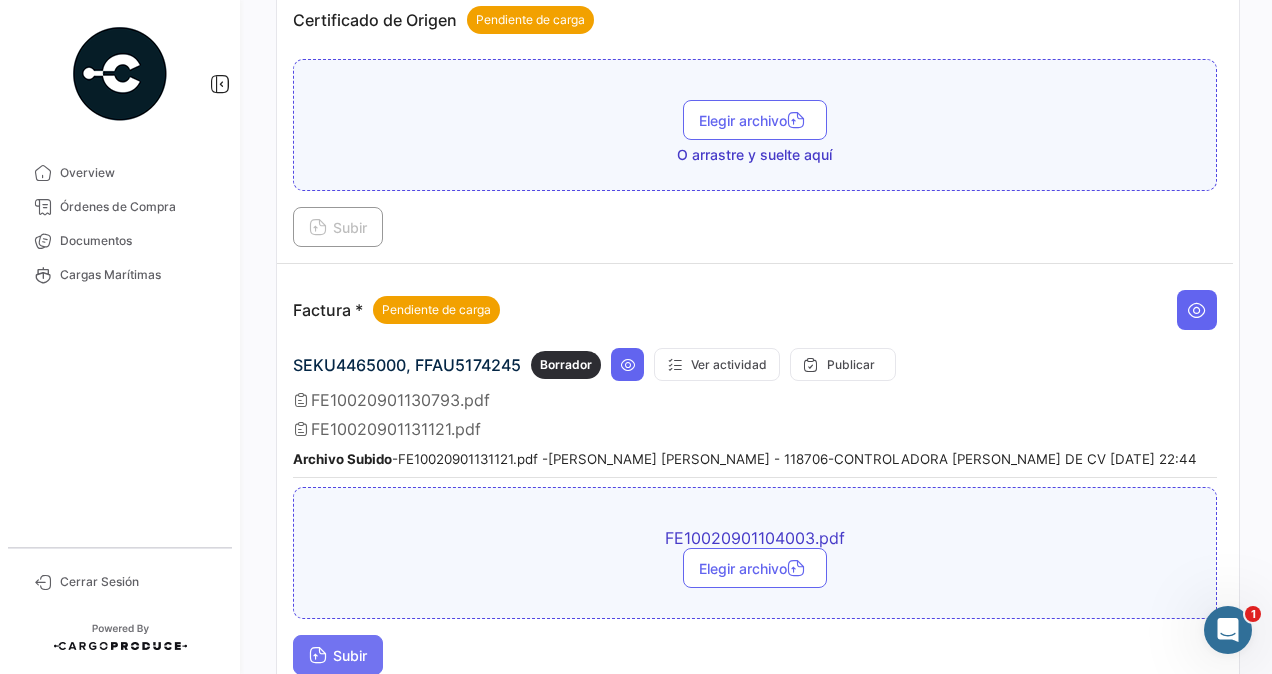 click on "Subir" at bounding box center (338, 655) 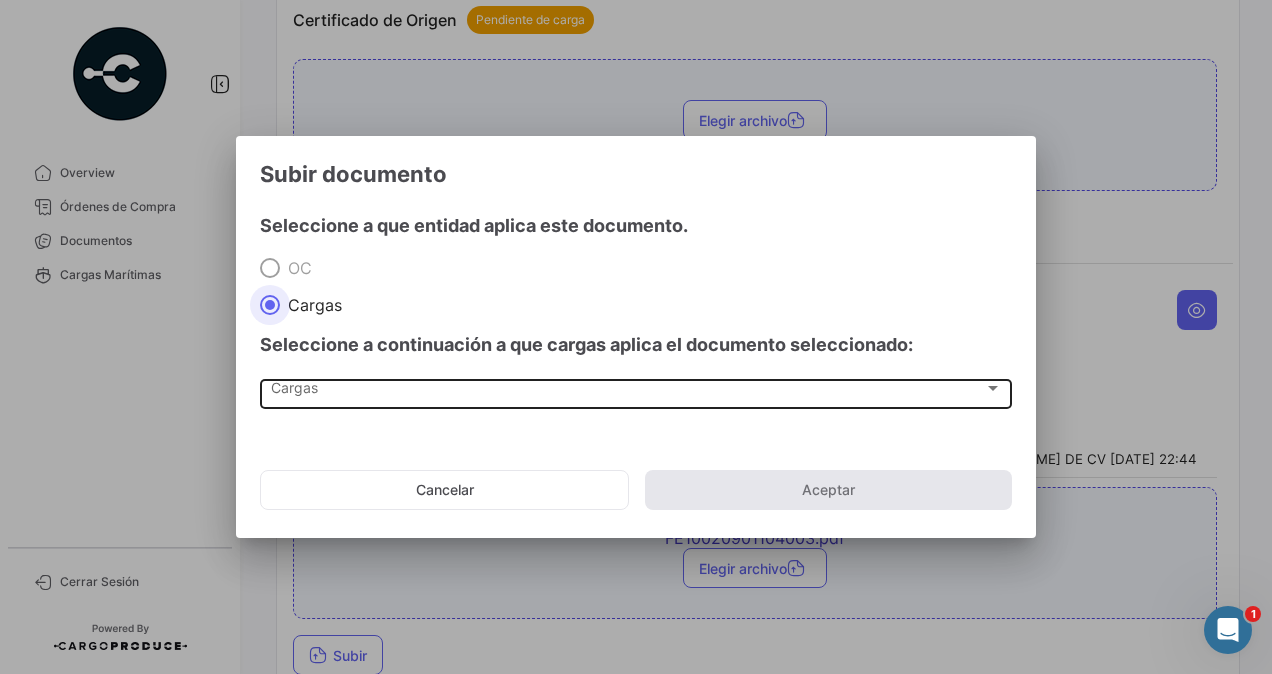click on "Cargas" at bounding box center (627, 392) 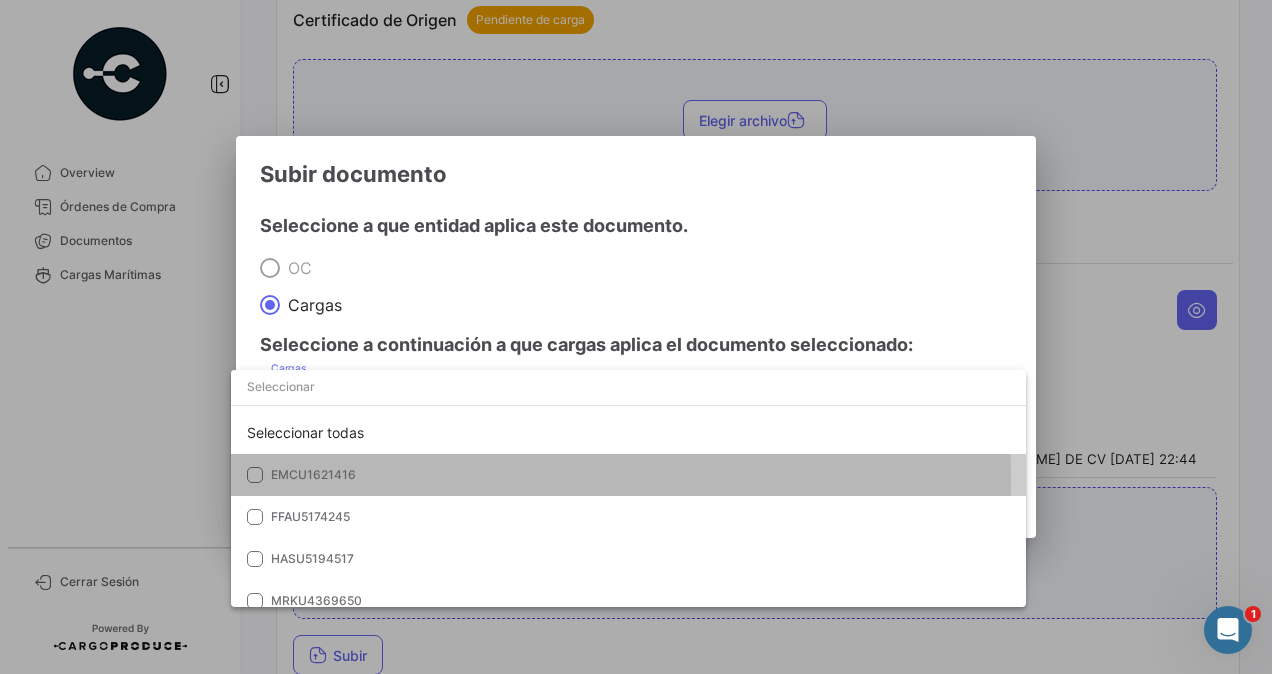 click on "EMCU1621416" at bounding box center (313, 474) 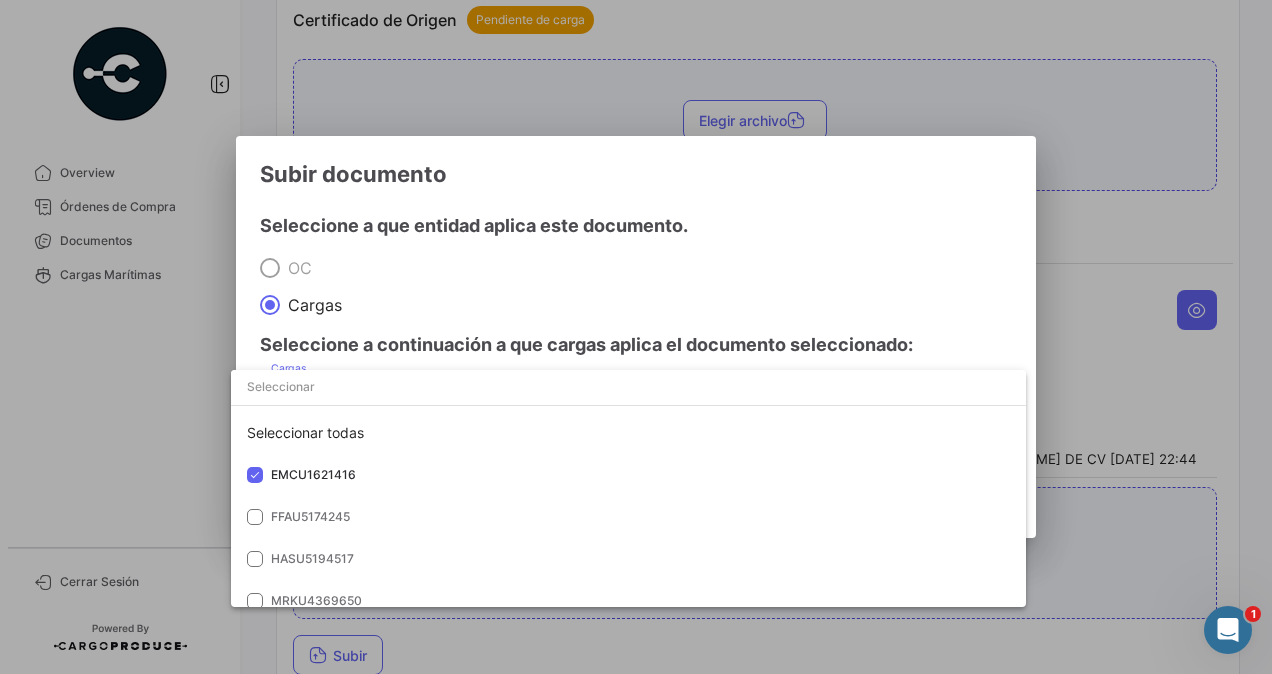 click at bounding box center (636, 337) 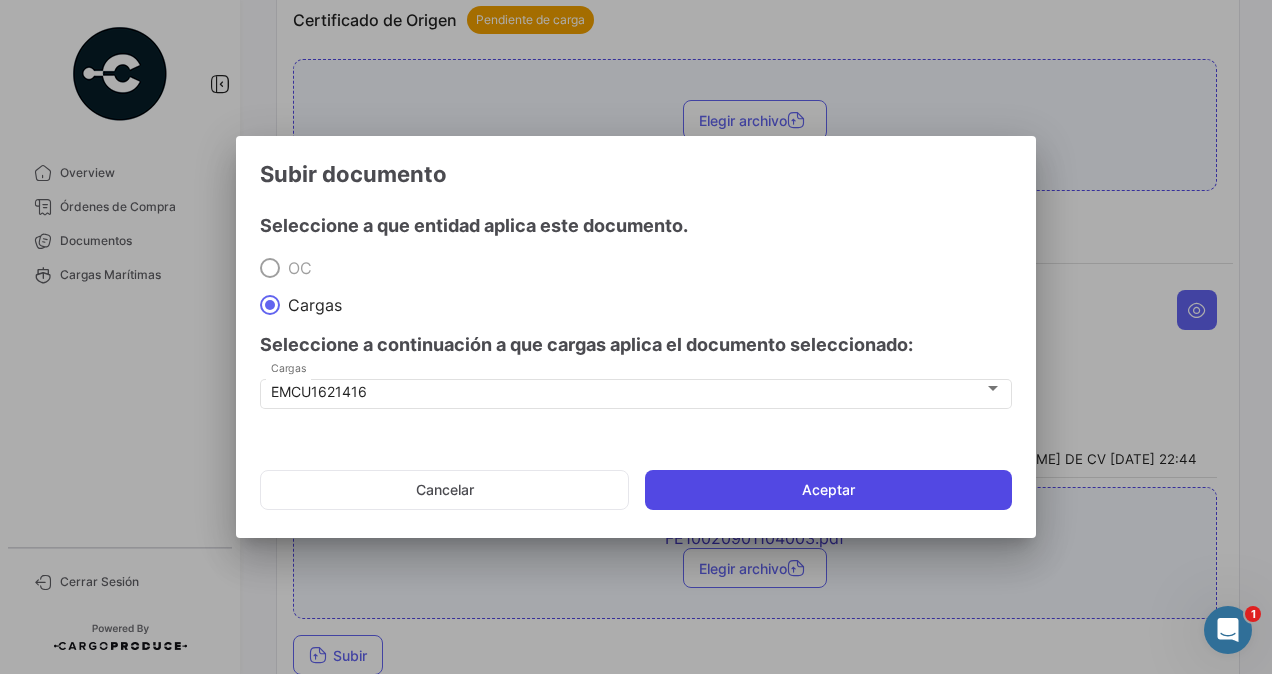 click on "Aceptar" 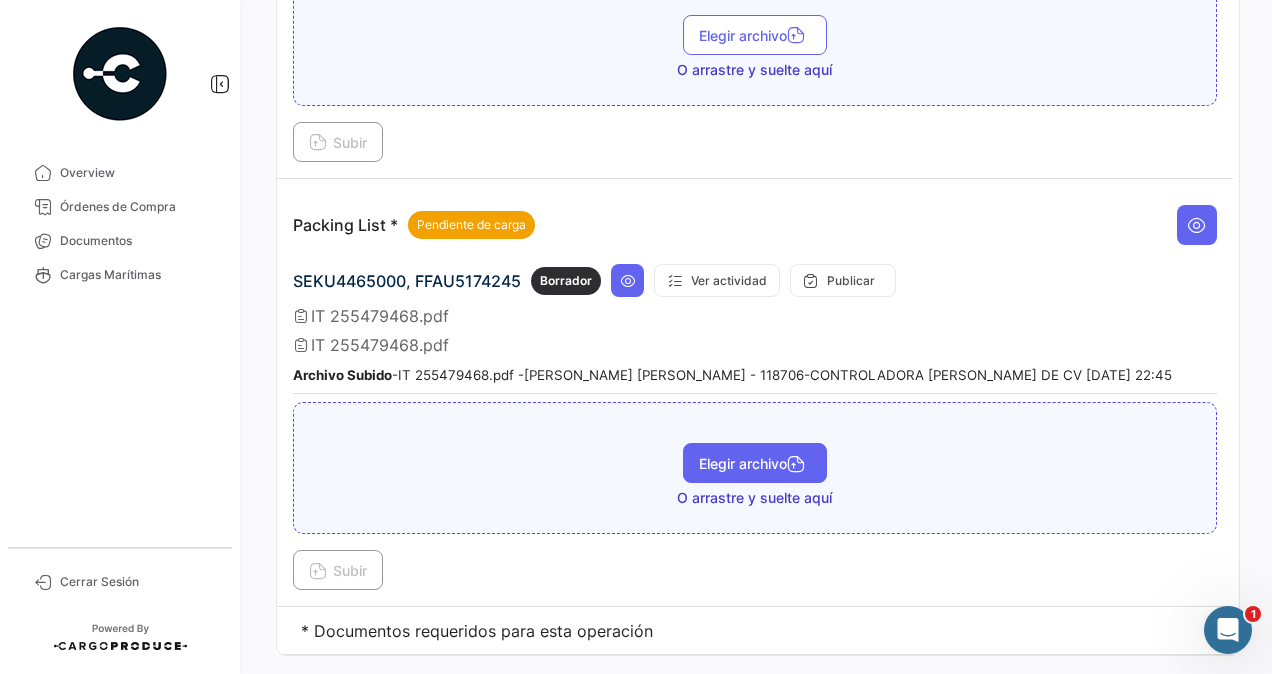 scroll, scrollTop: 2132, scrollLeft: 0, axis: vertical 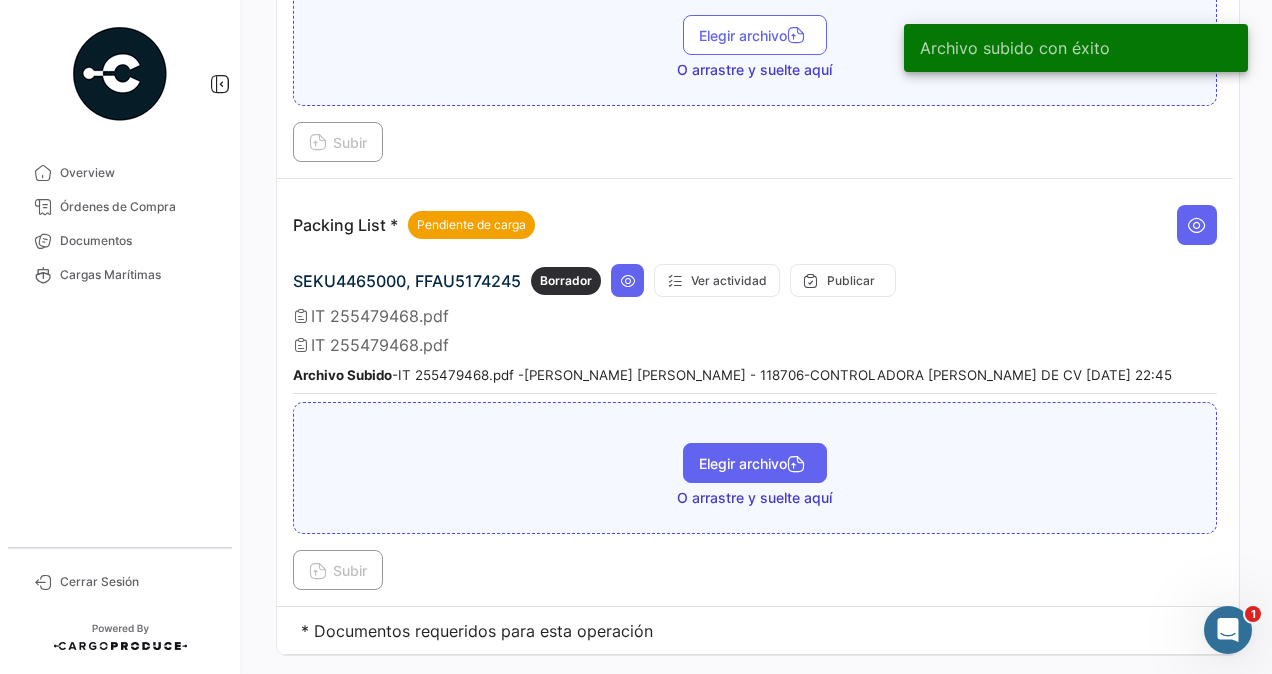 click on "Elegir archivo" at bounding box center [755, 463] 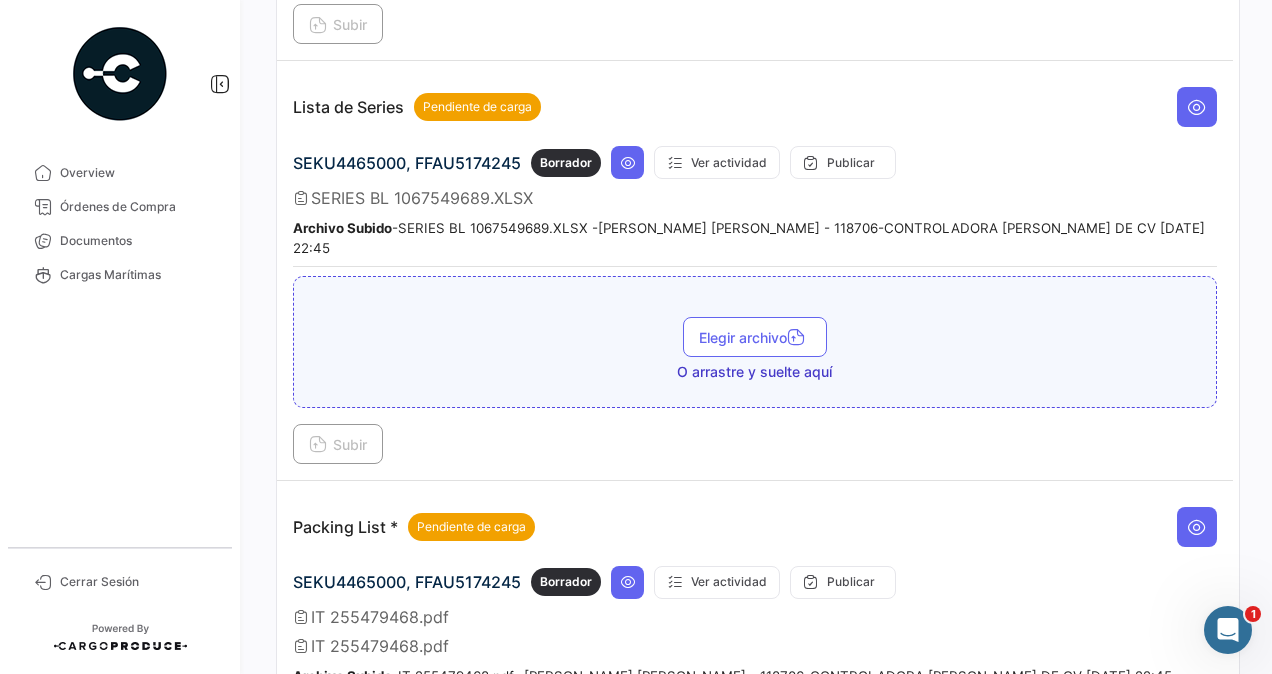scroll, scrollTop: 1740, scrollLeft: 0, axis: vertical 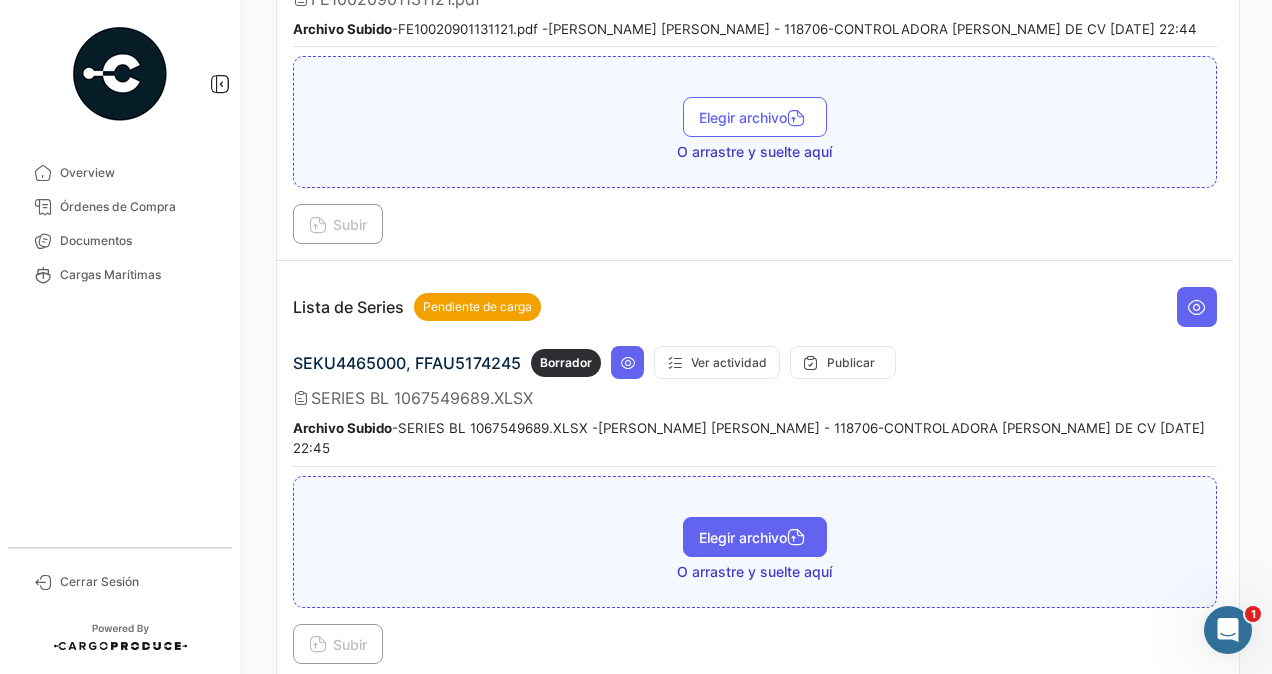 click on "Elegir archivo" at bounding box center (755, 537) 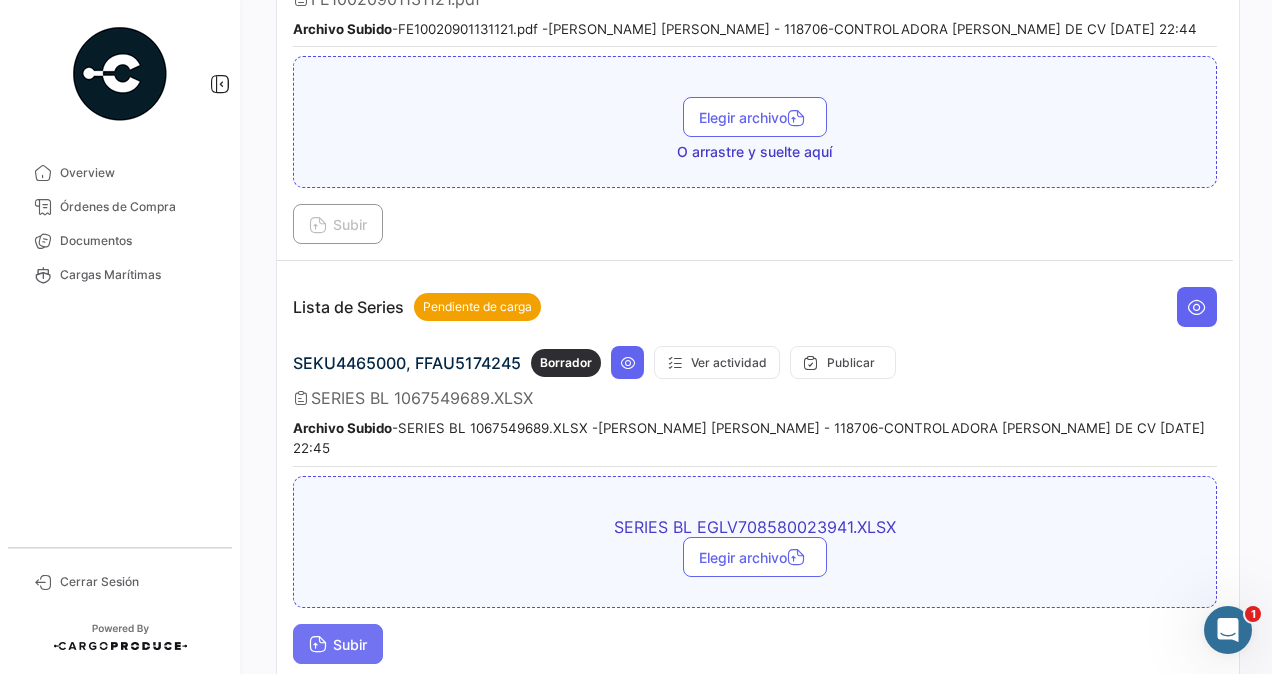 click on "Subir" at bounding box center [338, 644] 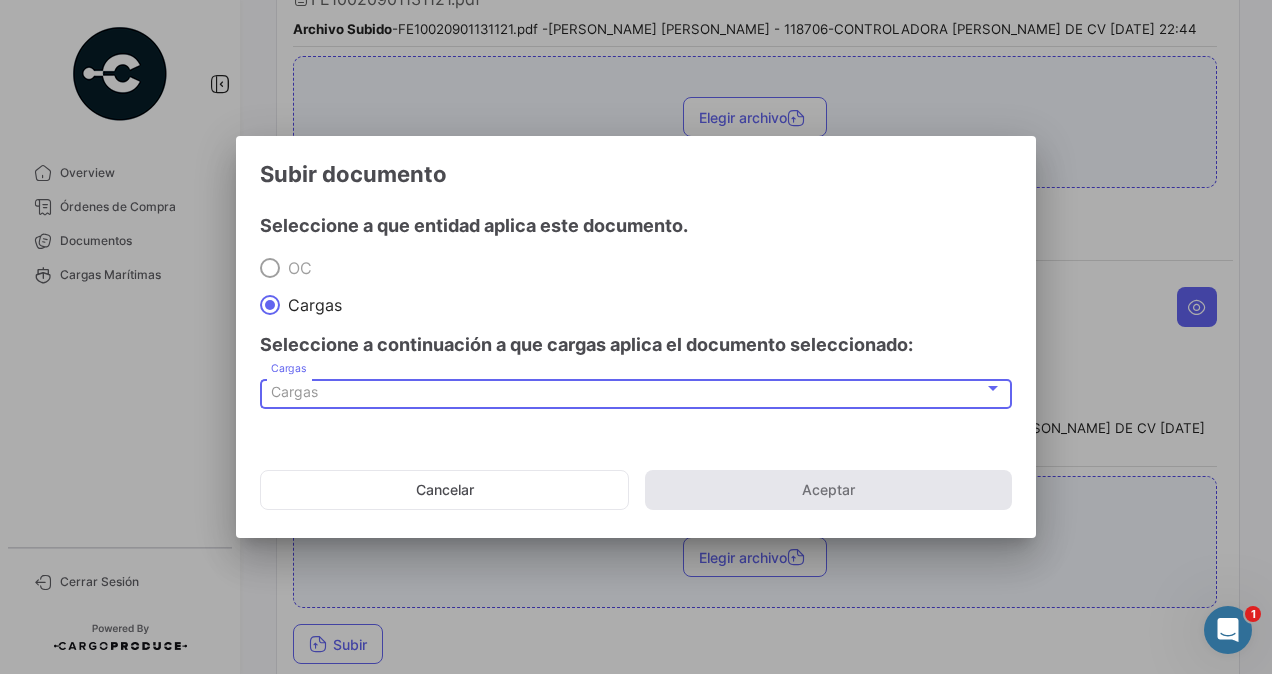 click on "Cargas" at bounding box center [294, 391] 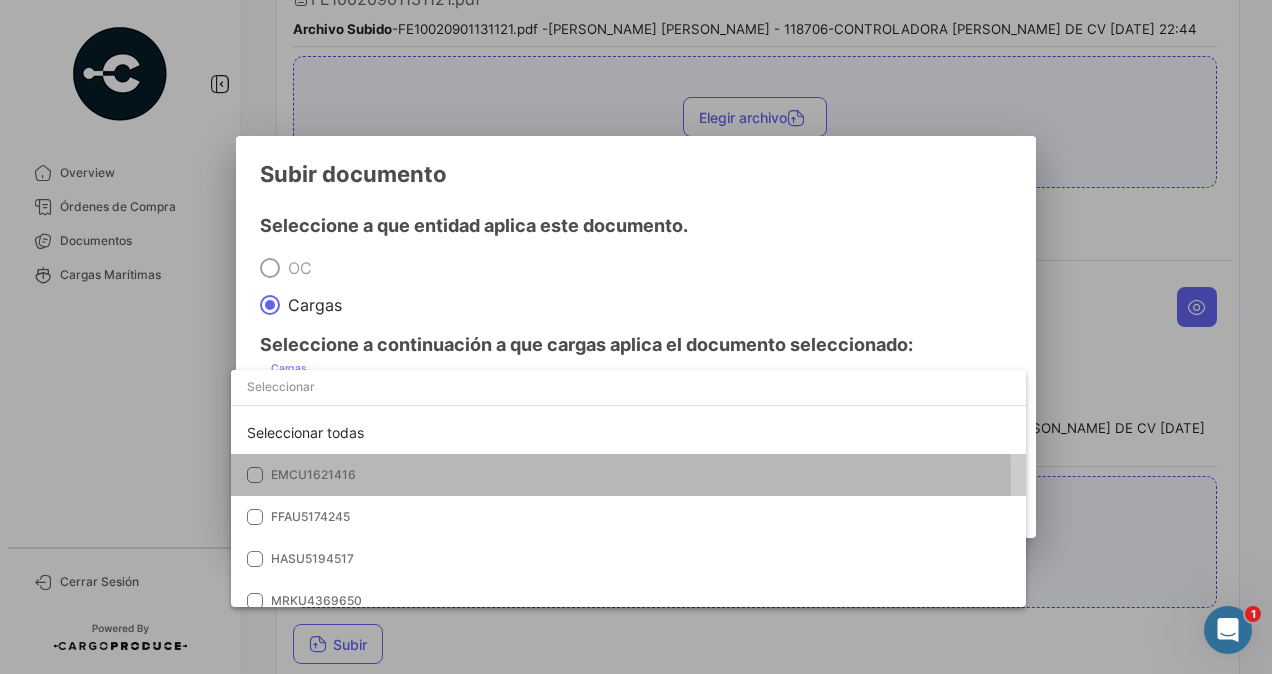 click on "EMCU1621416" at bounding box center [313, 474] 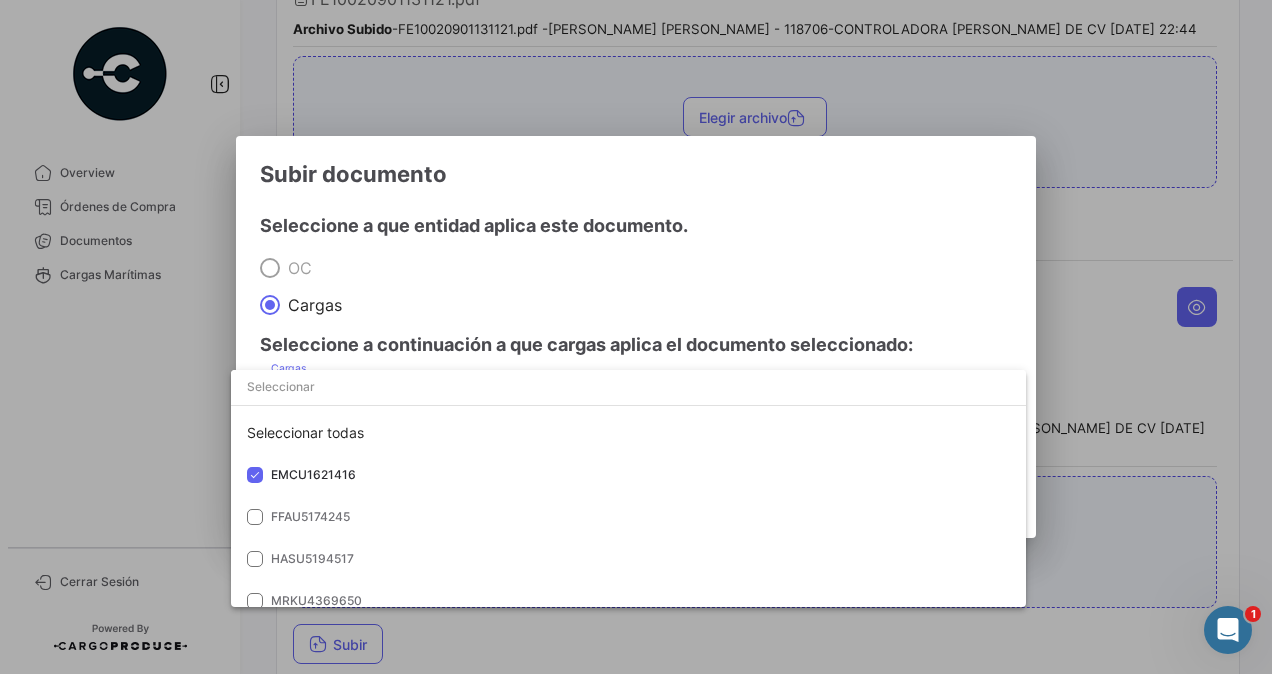 drag, startPoint x: 1134, startPoint y: 473, endPoint x: 1100, endPoint y: 483, distance: 35.44009 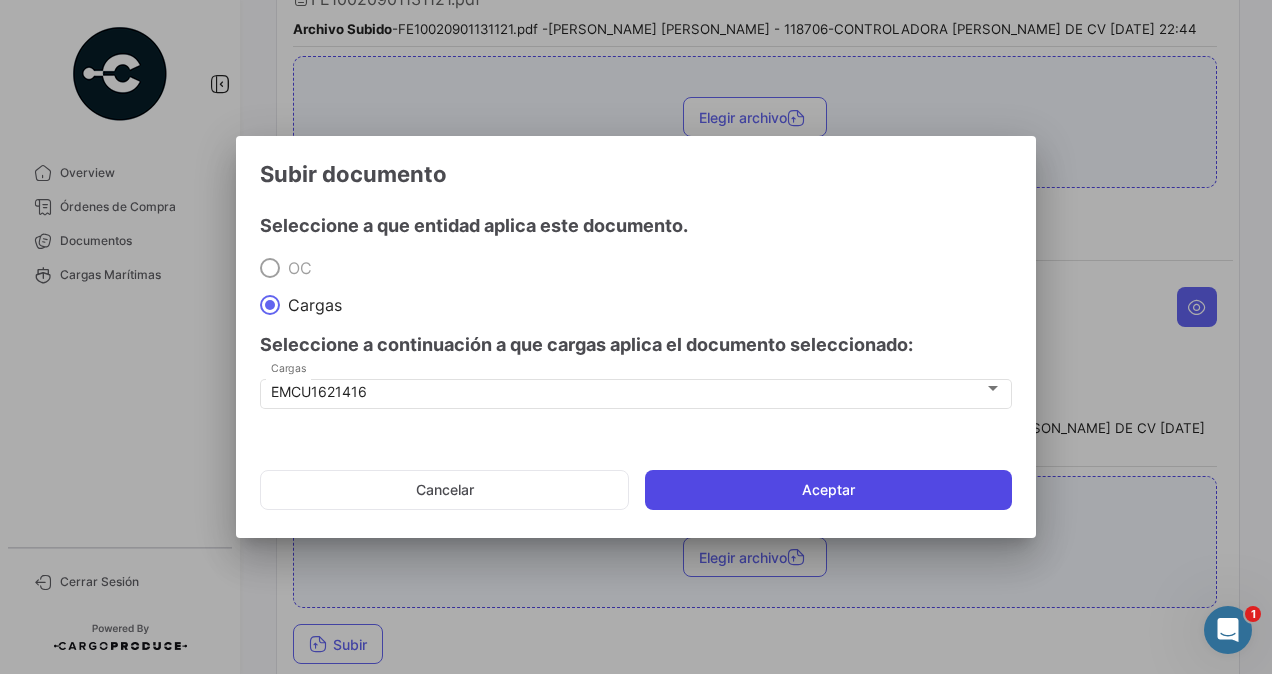 click on "Aceptar" 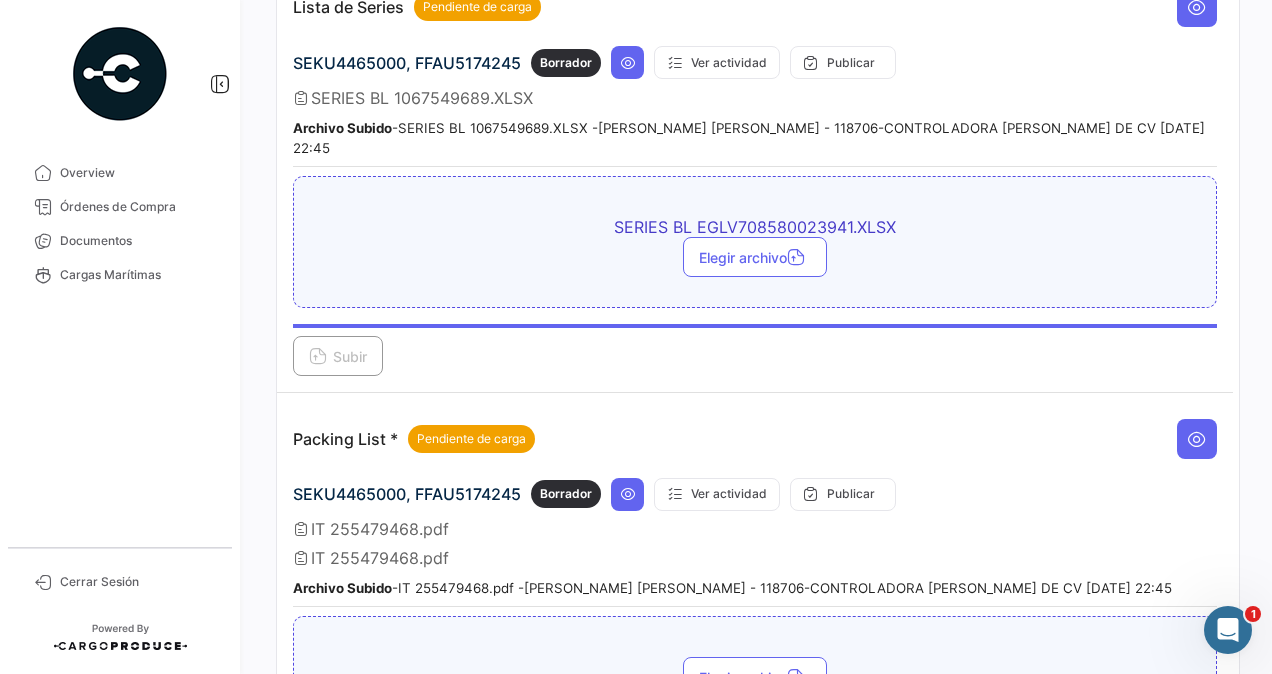 scroll, scrollTop: 2140, scrollLeft: 0, axis: vertical 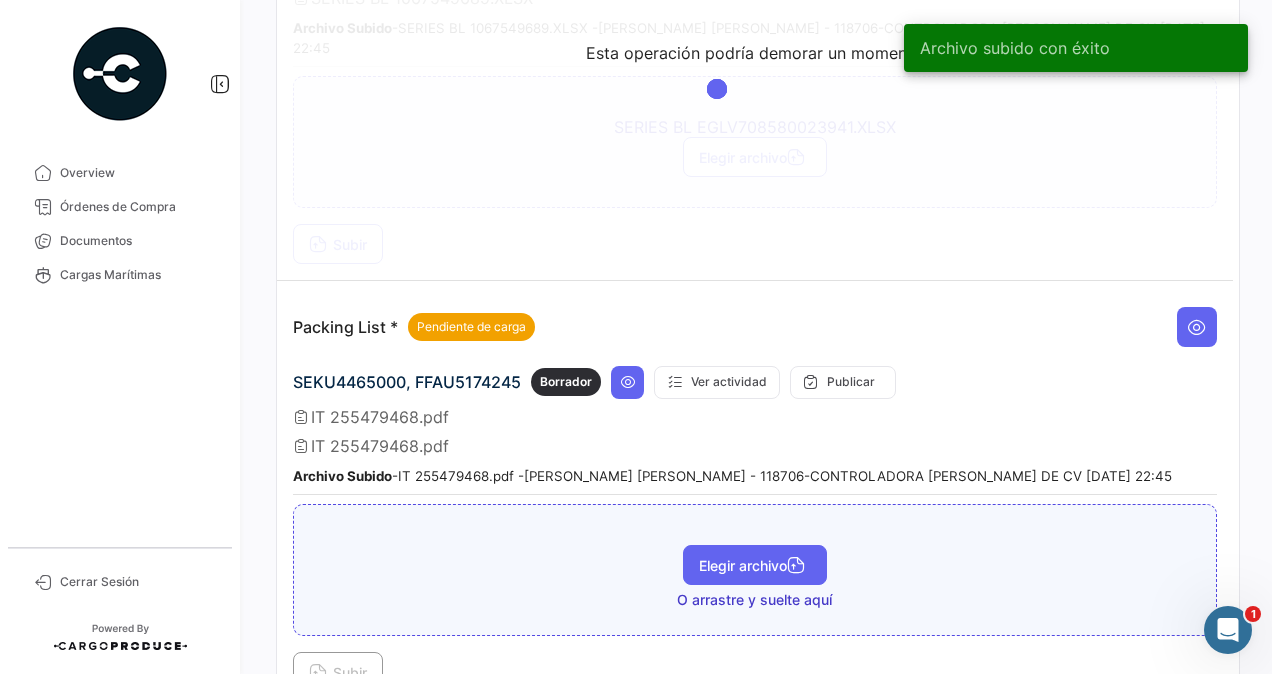 click on "Elegir archivo" at bounding box center (755, 565) 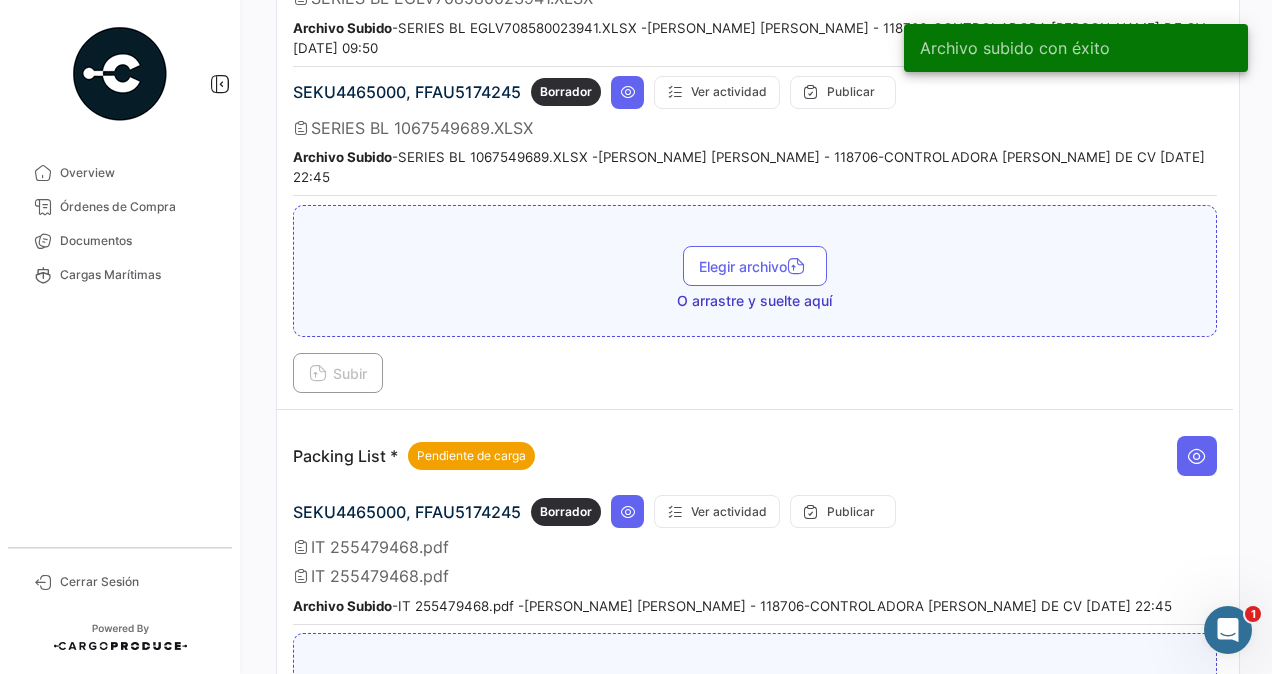 click on "Elegir archivo  O arrastre y suelte aquí" at bounding box center (755, 706) 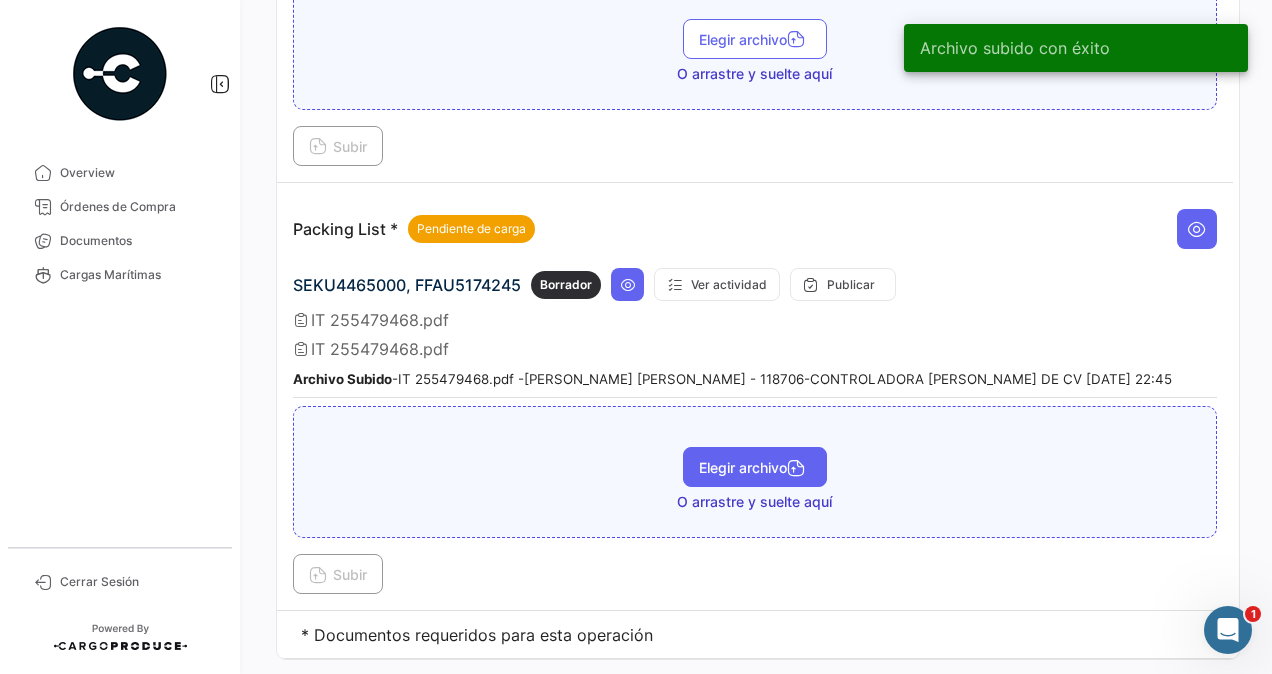 click on "Elegir archivo" at bounding box center [755, 467] 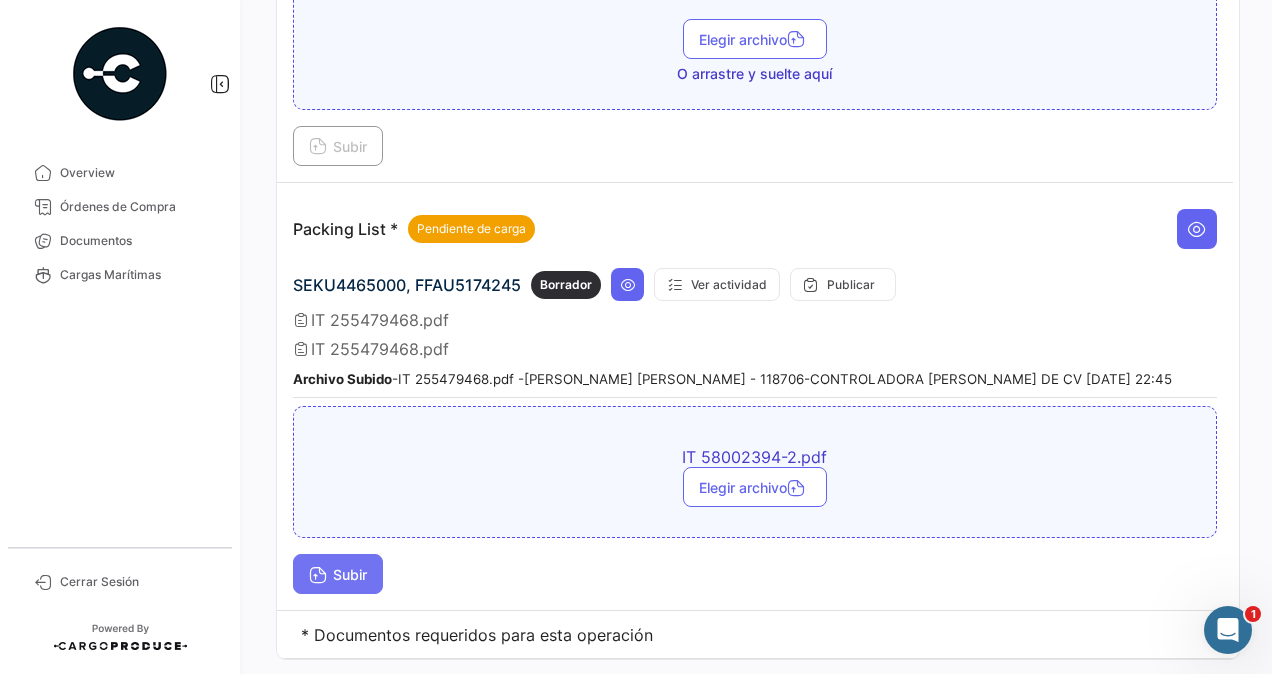 click on "Subir" at bounding box center [338, 574] 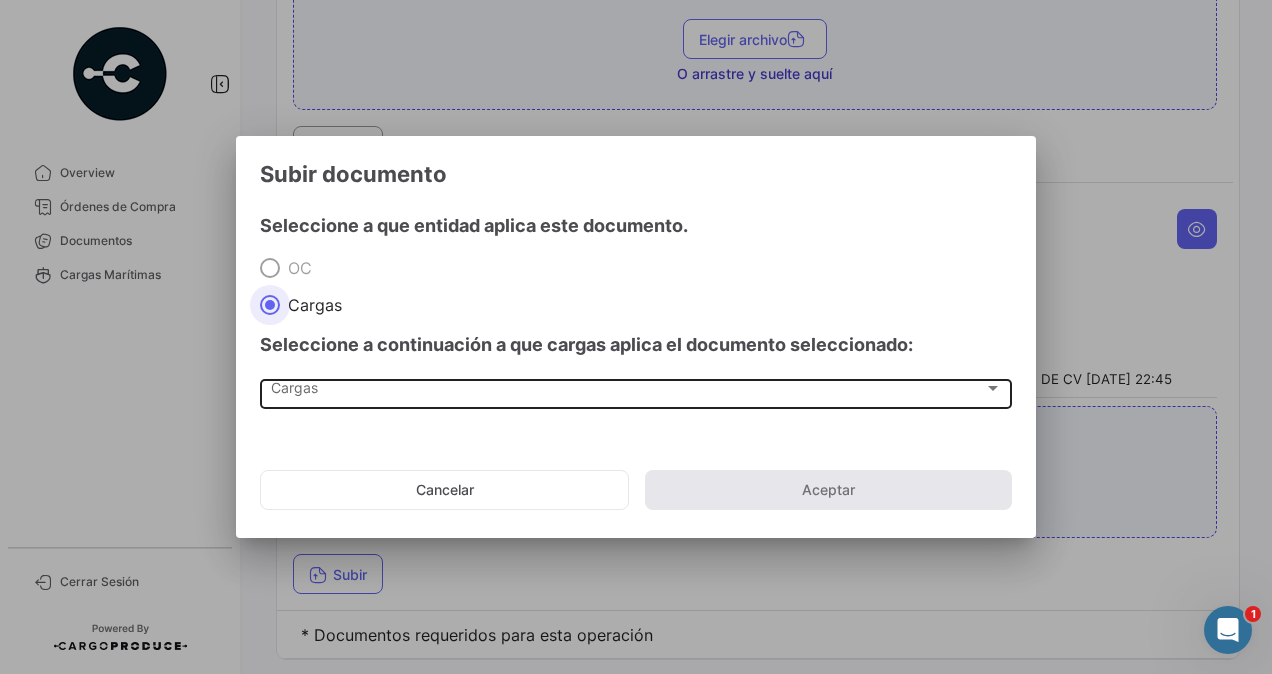 click on "Cargas" at bounding box center (627, 392) 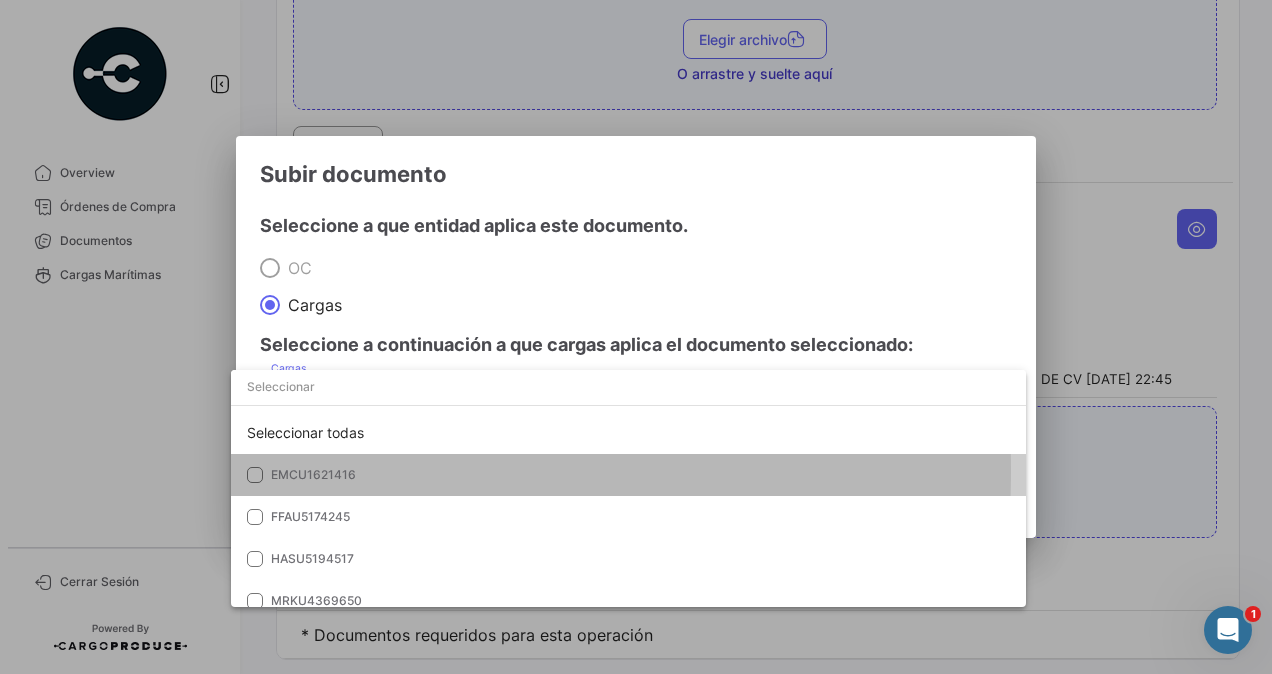 click on "EMCU1621416" at bounding box center [313, 474] 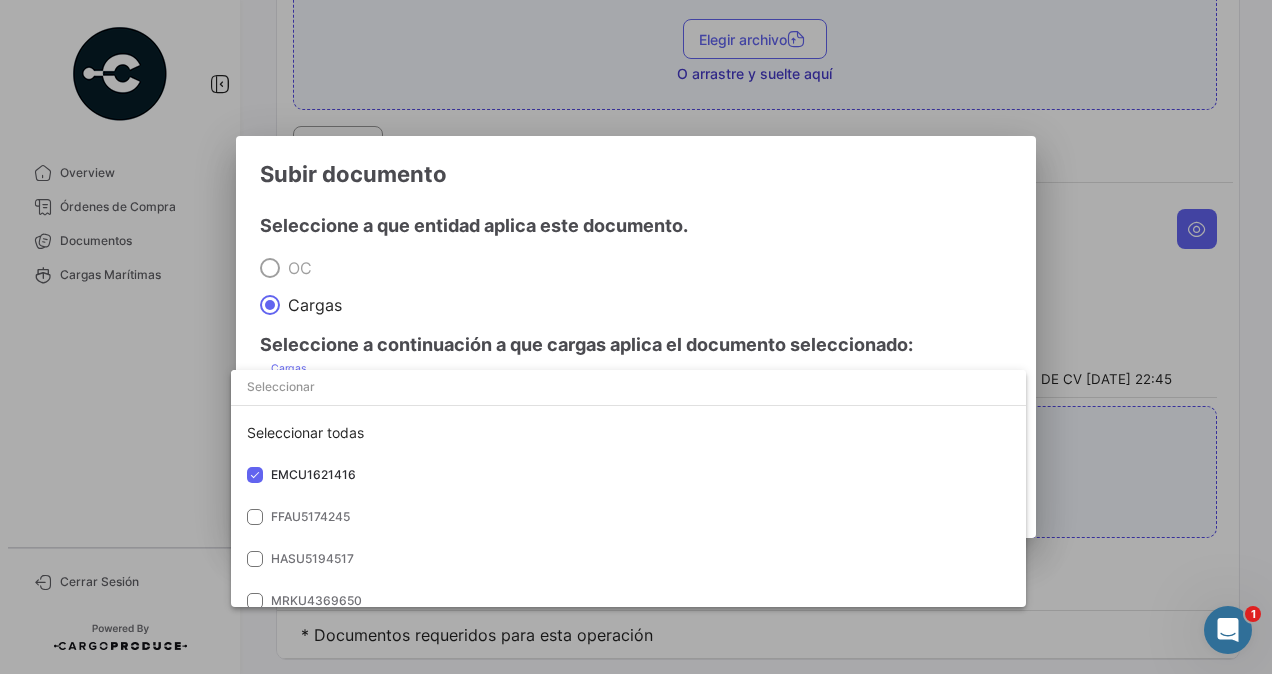 click at bounding box center [636, 337] 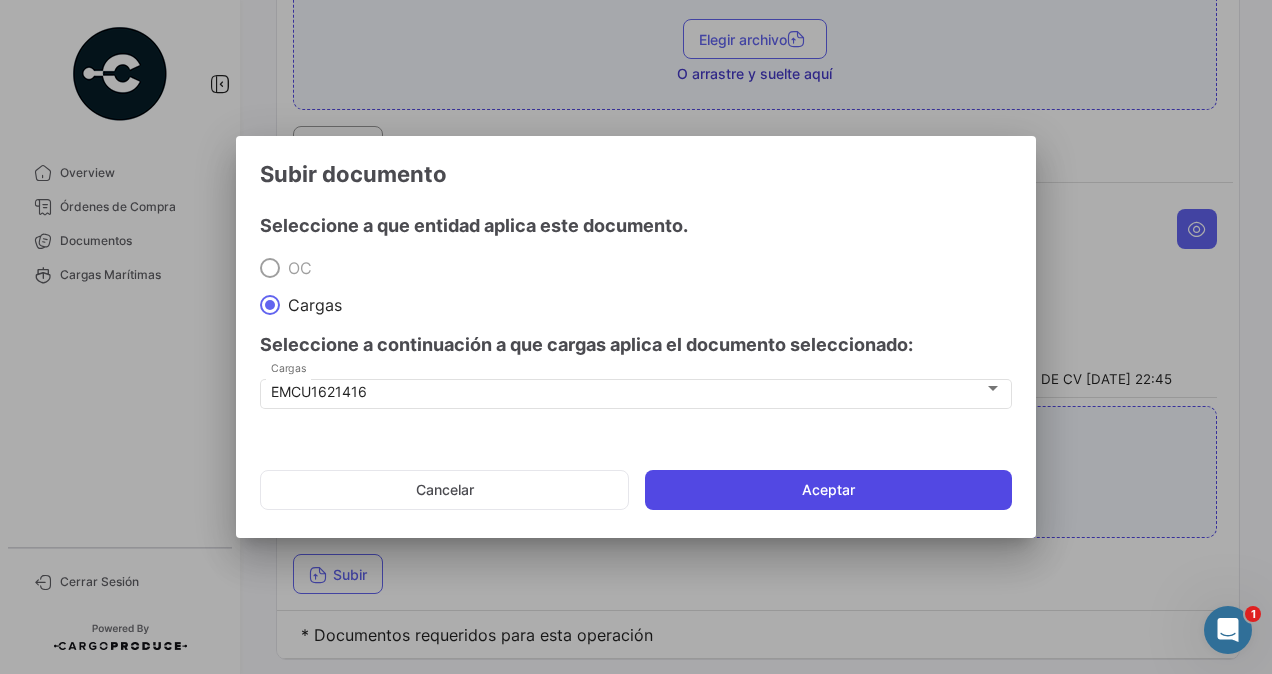 click on "Aceptar" 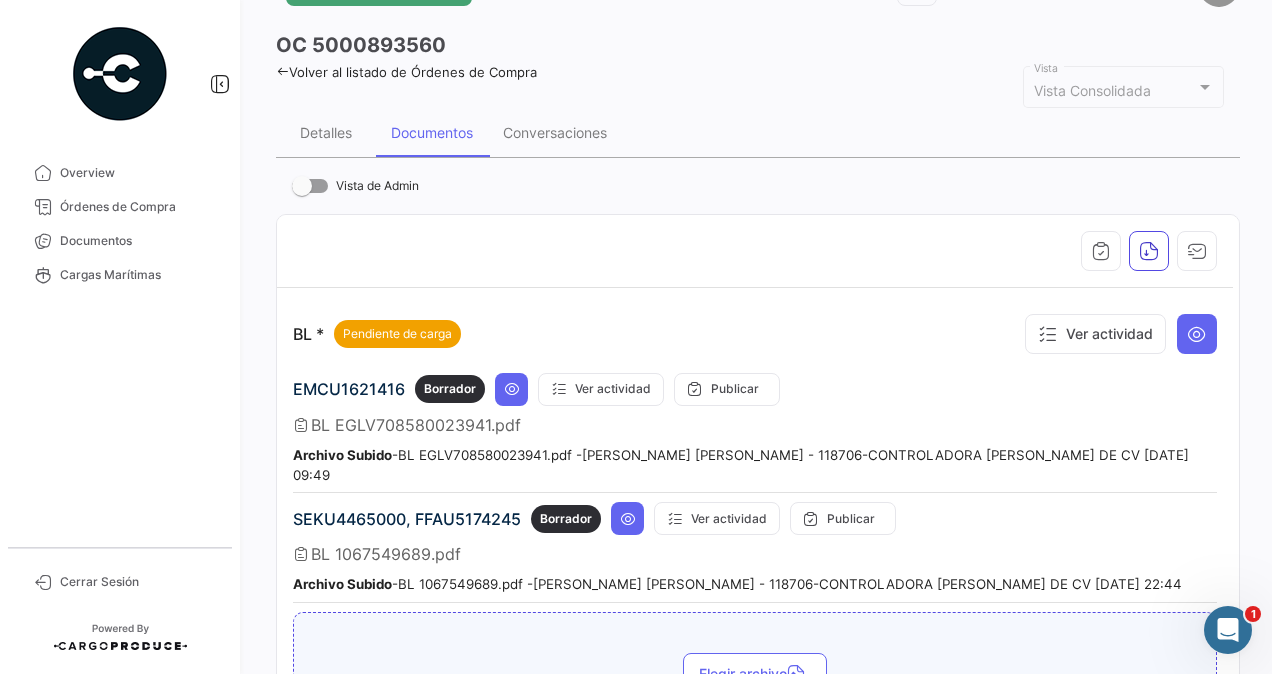 scroll, scrollTop: 0, scrollLeft: 0, axis: both 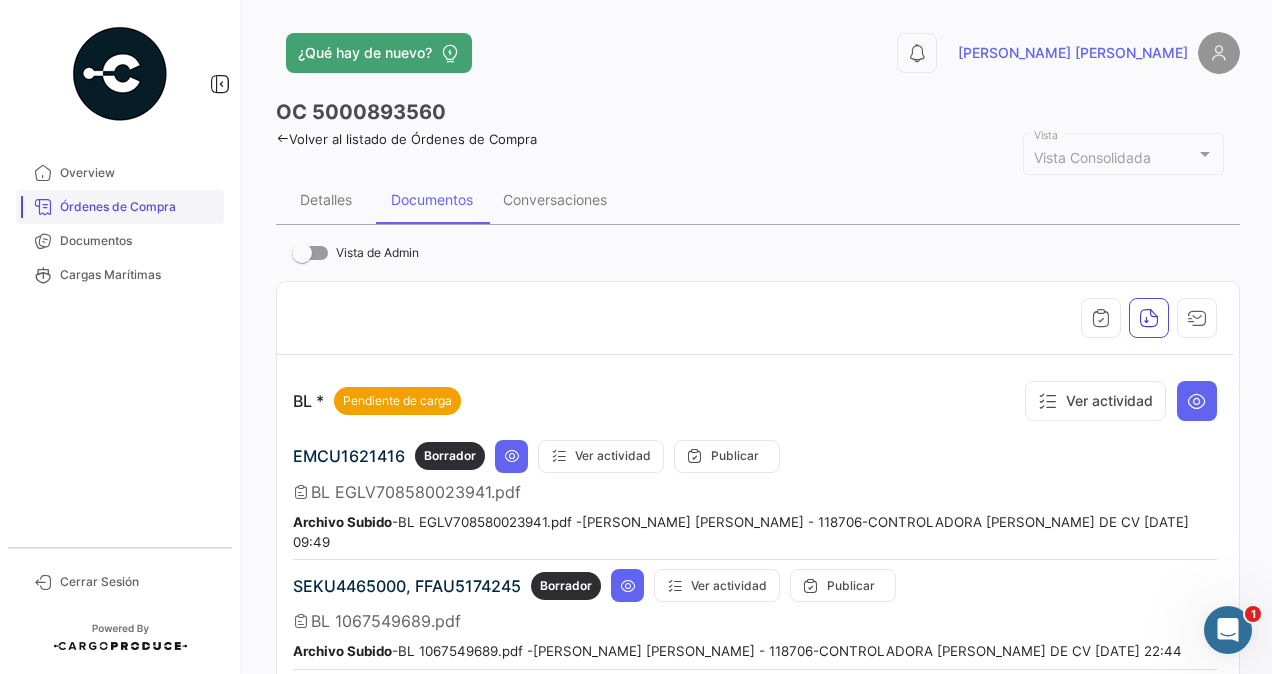 click on "Órdenes de Compra" at bounding box center (138, 207) 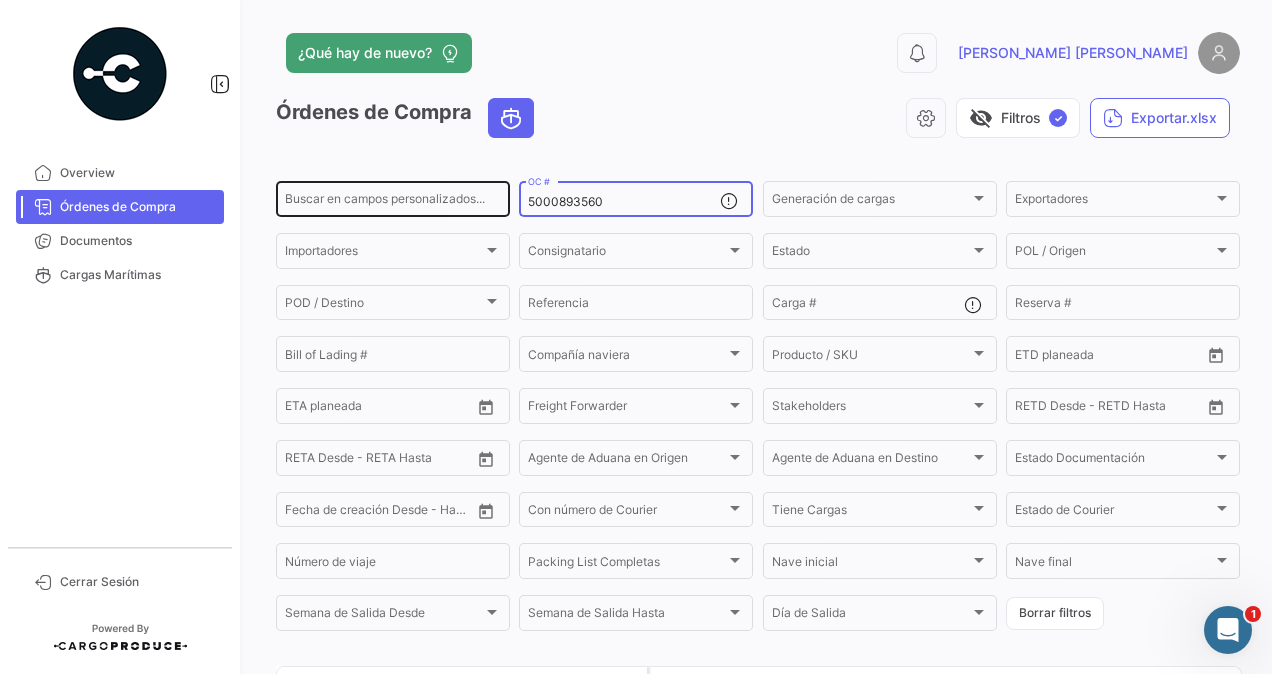 drag, startPoint x: 624, startPoint y: 200, endPoint x: 488, endPoint y: 178, distance: 137.76791 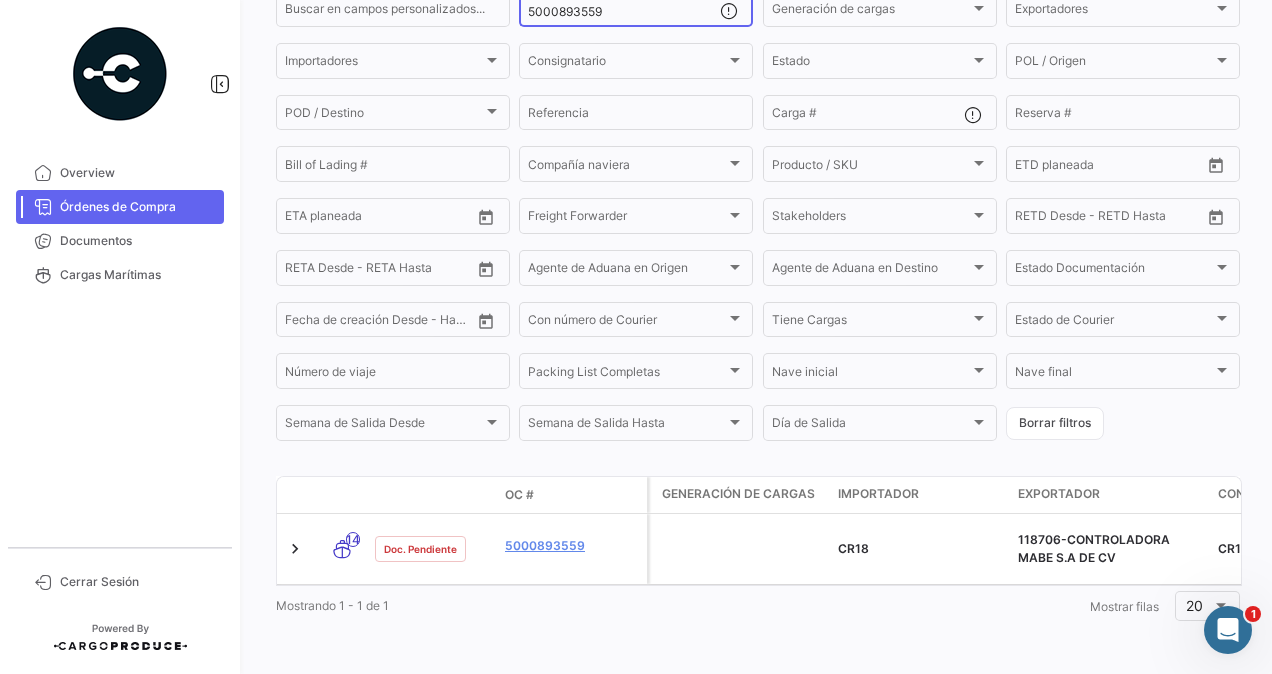 scroll, scrollTop: 210, scrollLeft: 0, axis: vertical 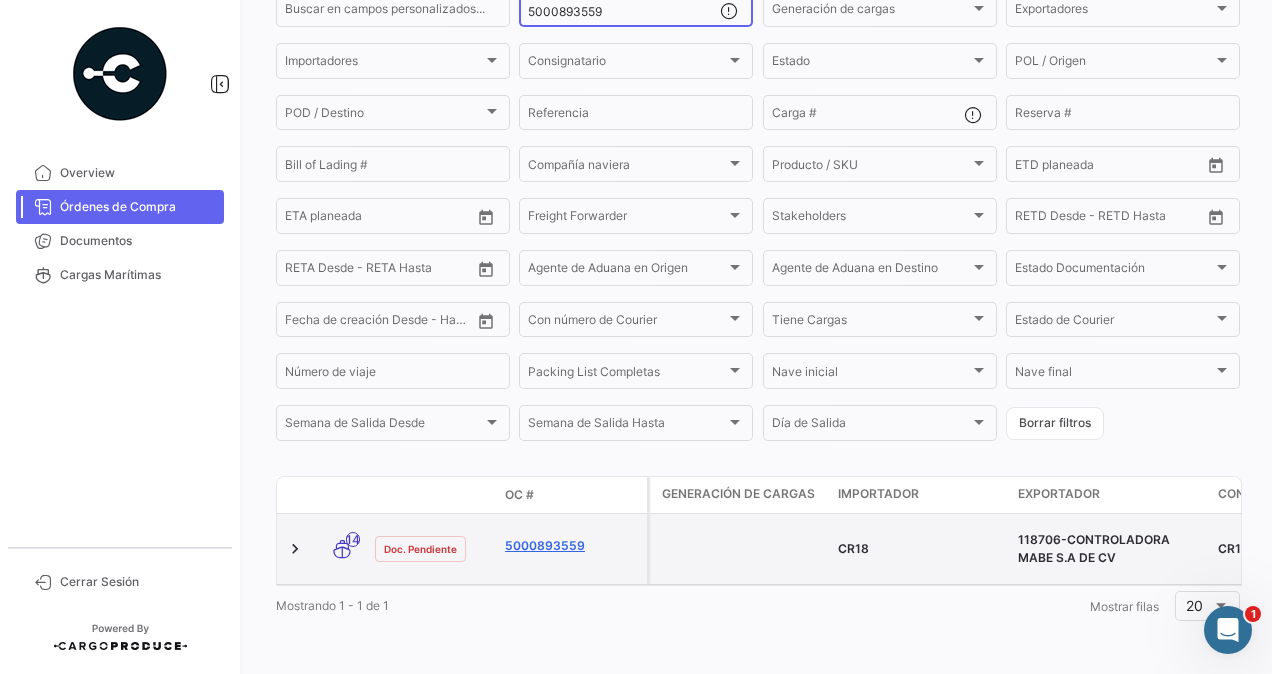 type on "5000893559" 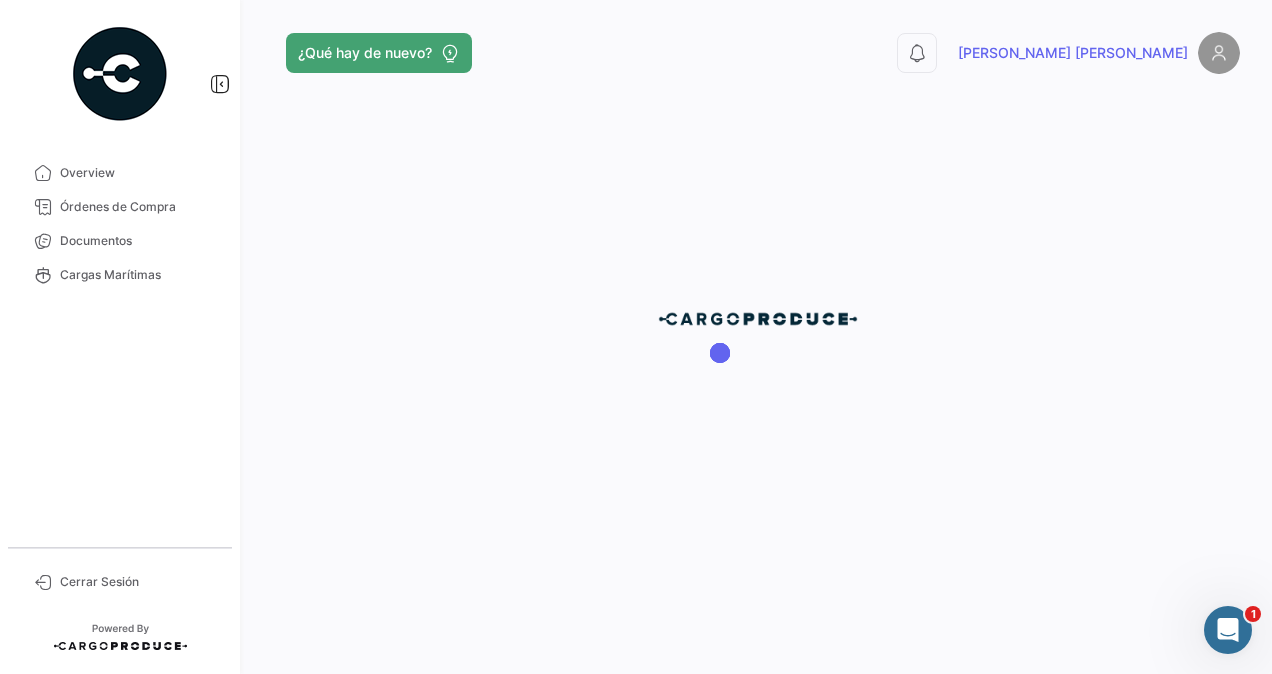 scroll, scrollTop: 0, scrollLeft: 0, axis: both 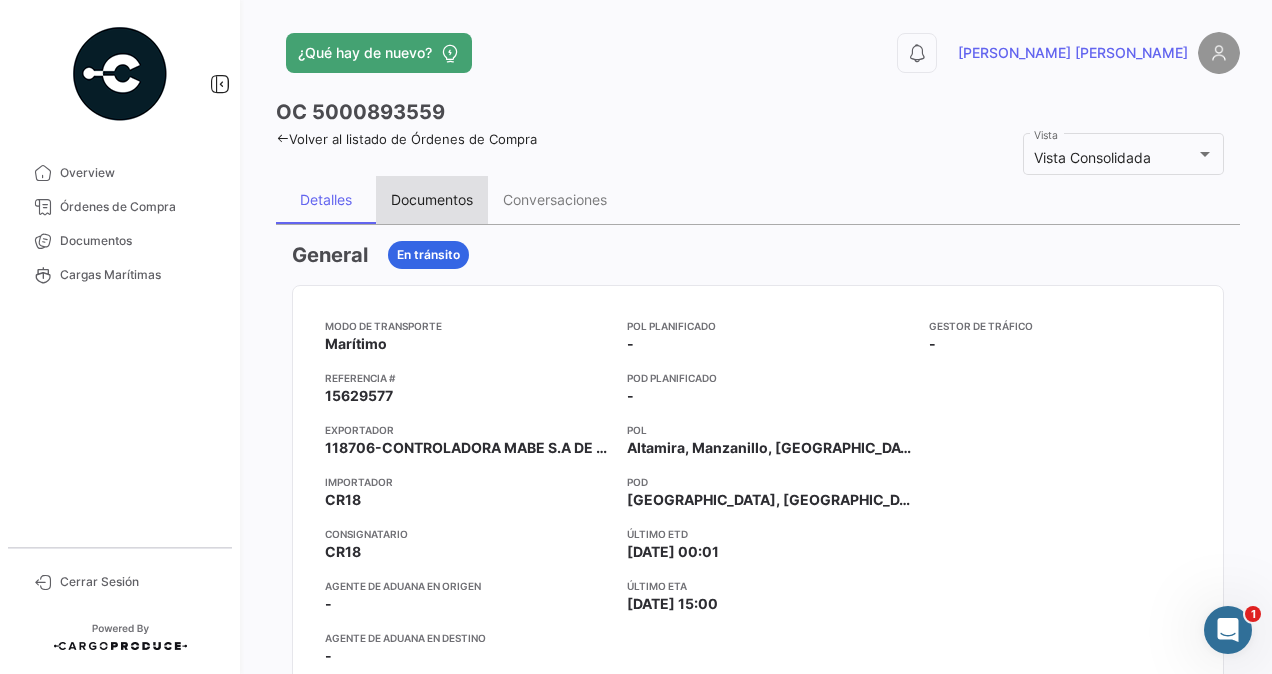 click on "Documentos" at bounding box center [432, 199] 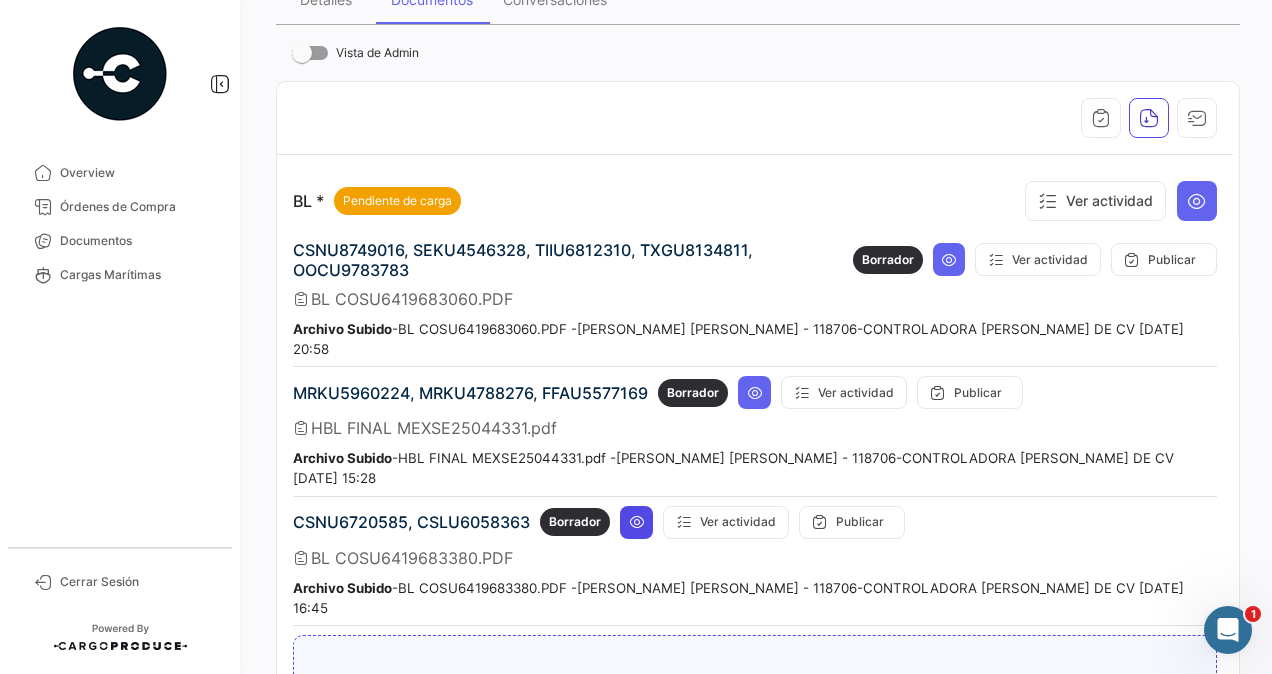 scroll, scrollTop: 300, scrollLeft: 0, axis: vertical 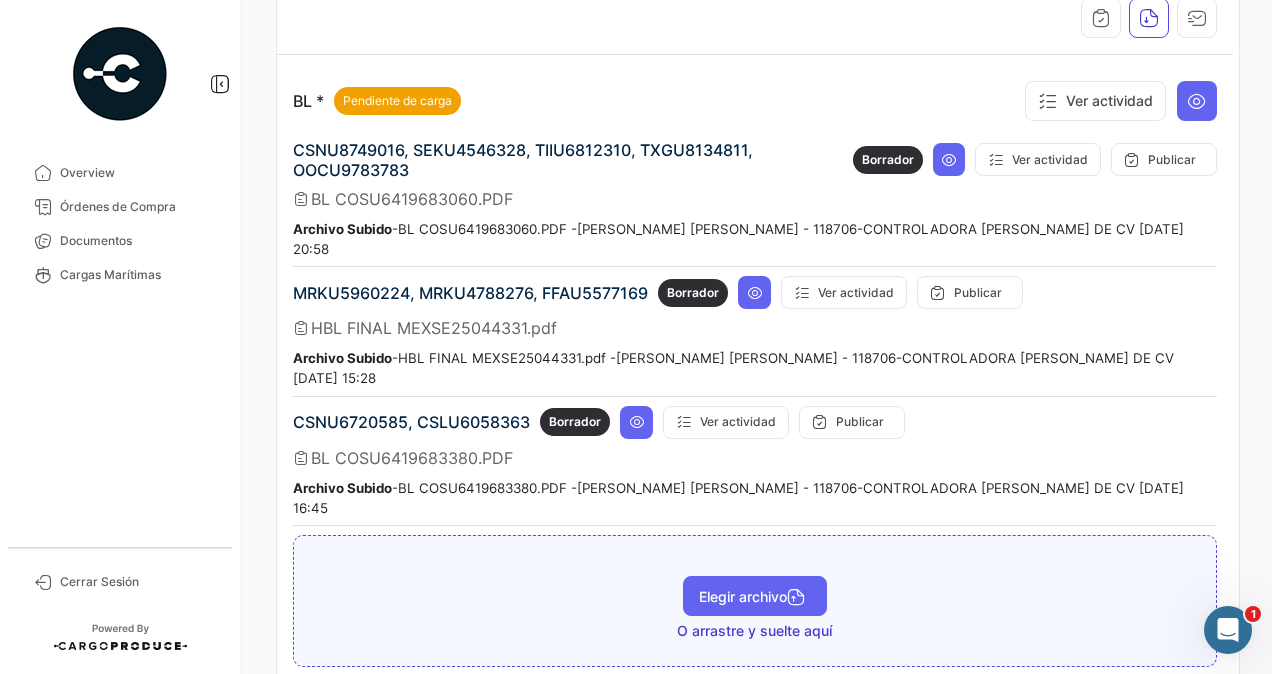 click on "Elegir archivo" at bounding box center [755, 596] 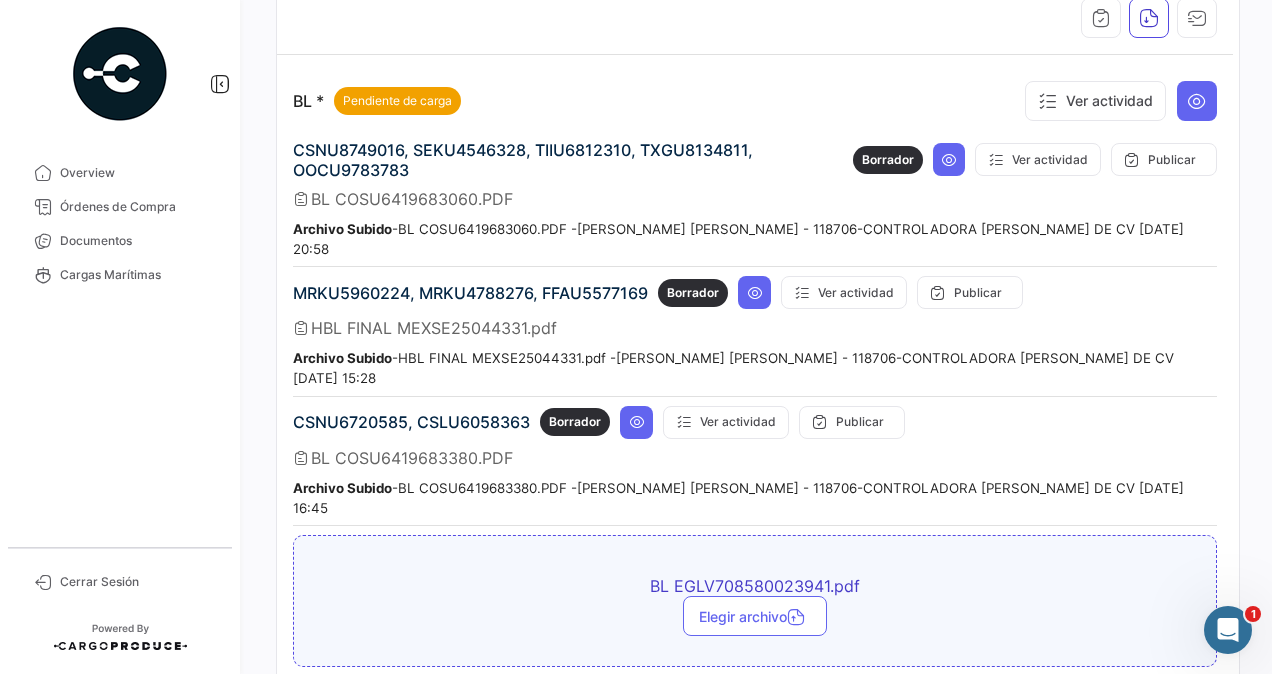 click on "Subir" at bounding box center (338, 703) 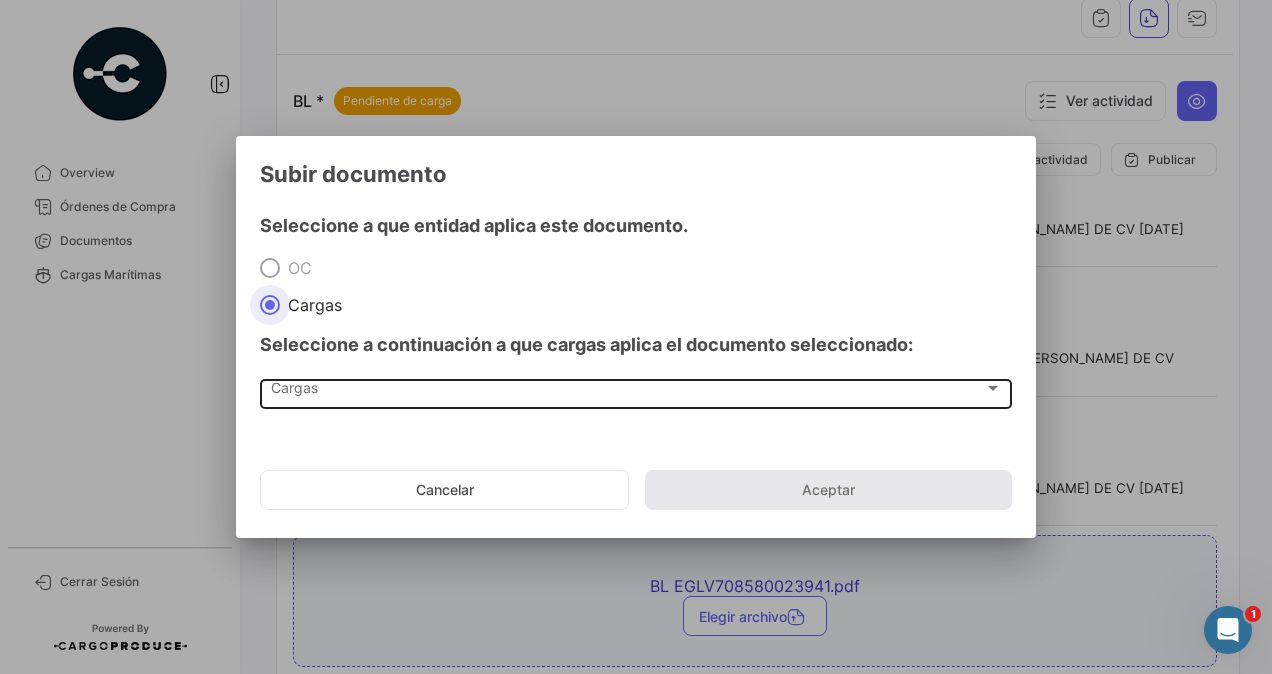 click on "Cargas" at bounding box center (627, 392) 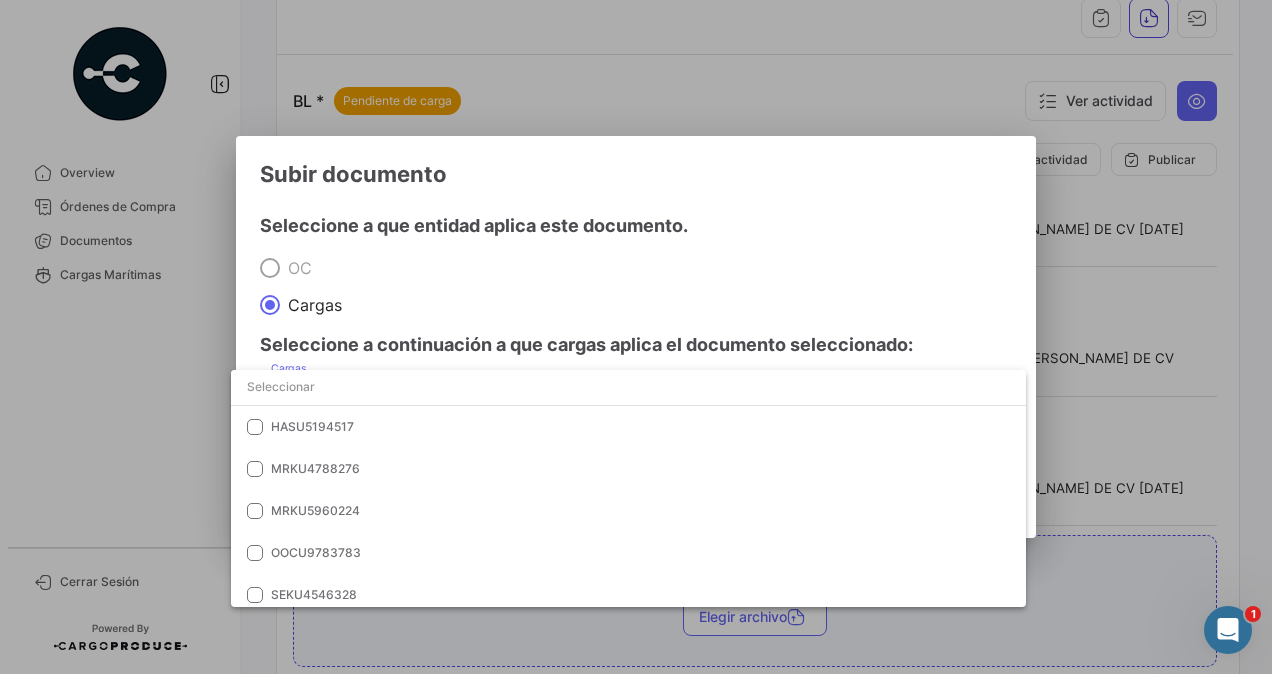 scroll, scrollTop: 434, scrollLeft: 0, axis: vertical 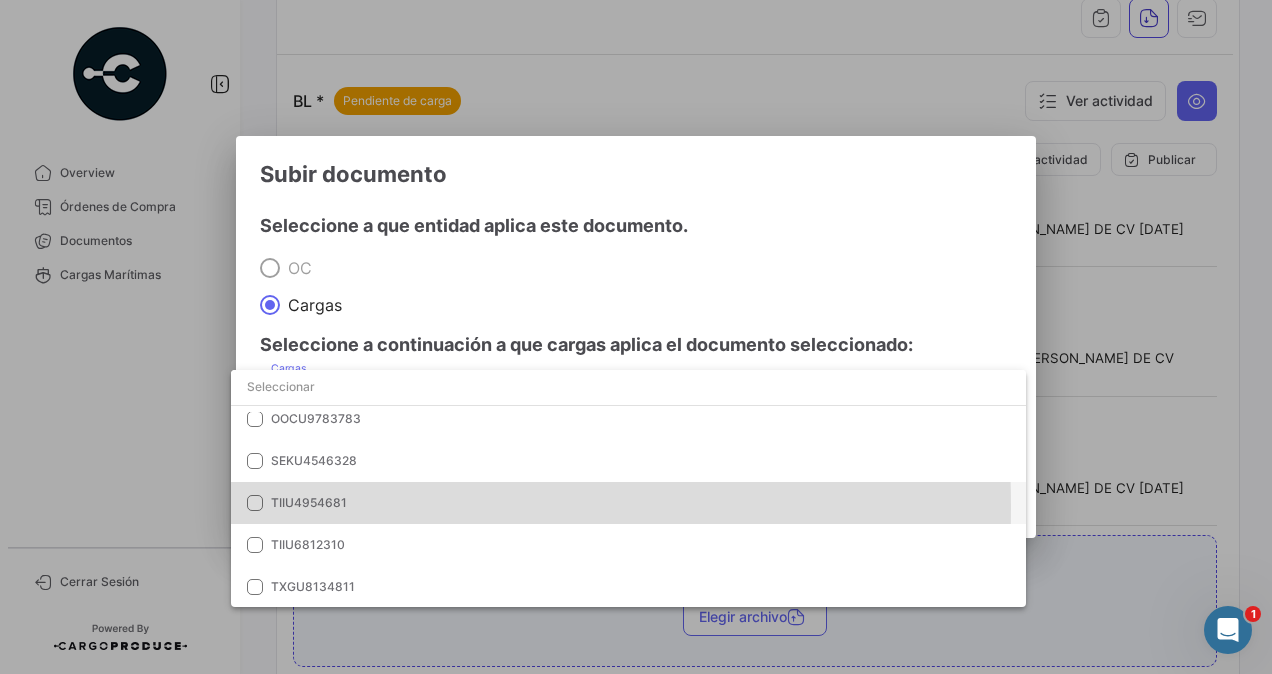 click at bounding box center [255, 503] 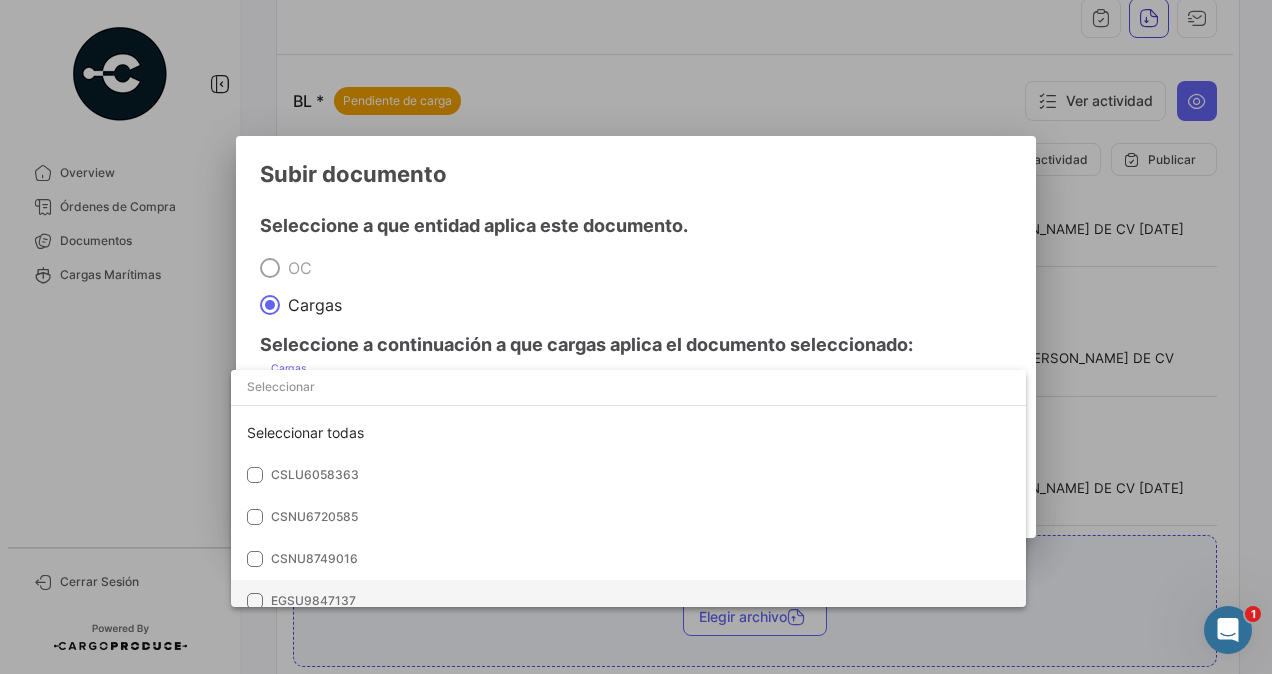 scroll, scrollTop: 100, scrollLeft: 0, axis: vertical 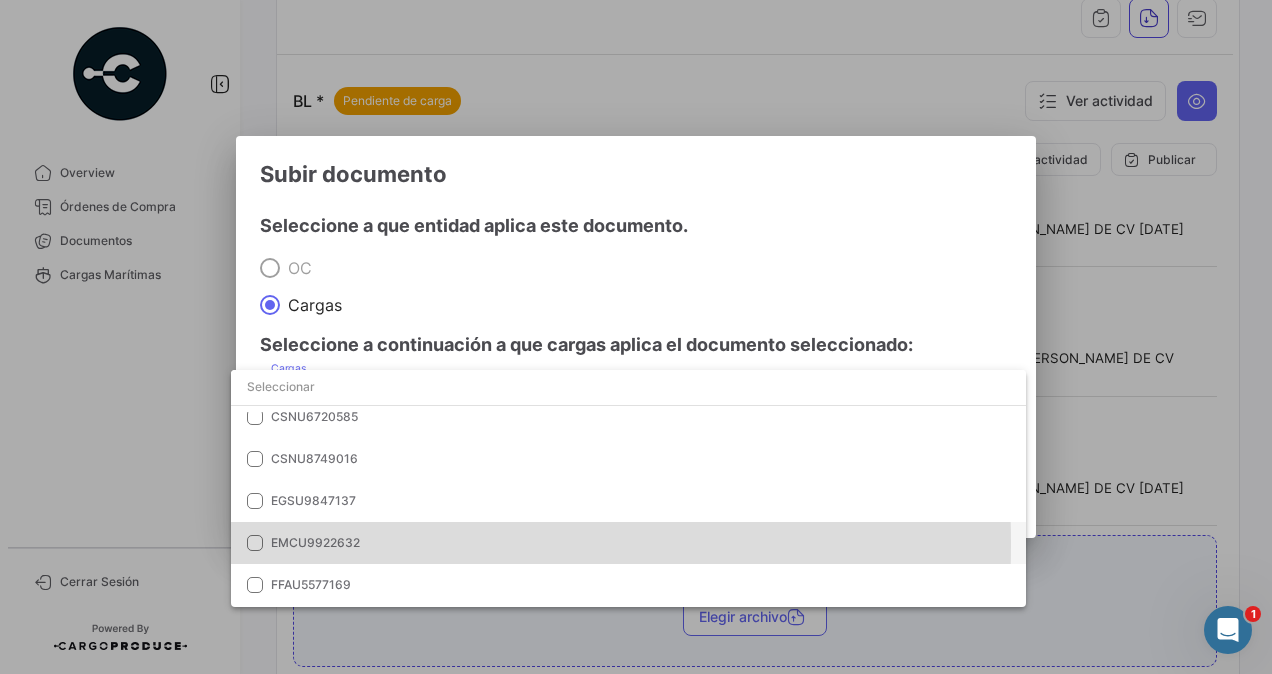 click at bounding box center (255, 543) 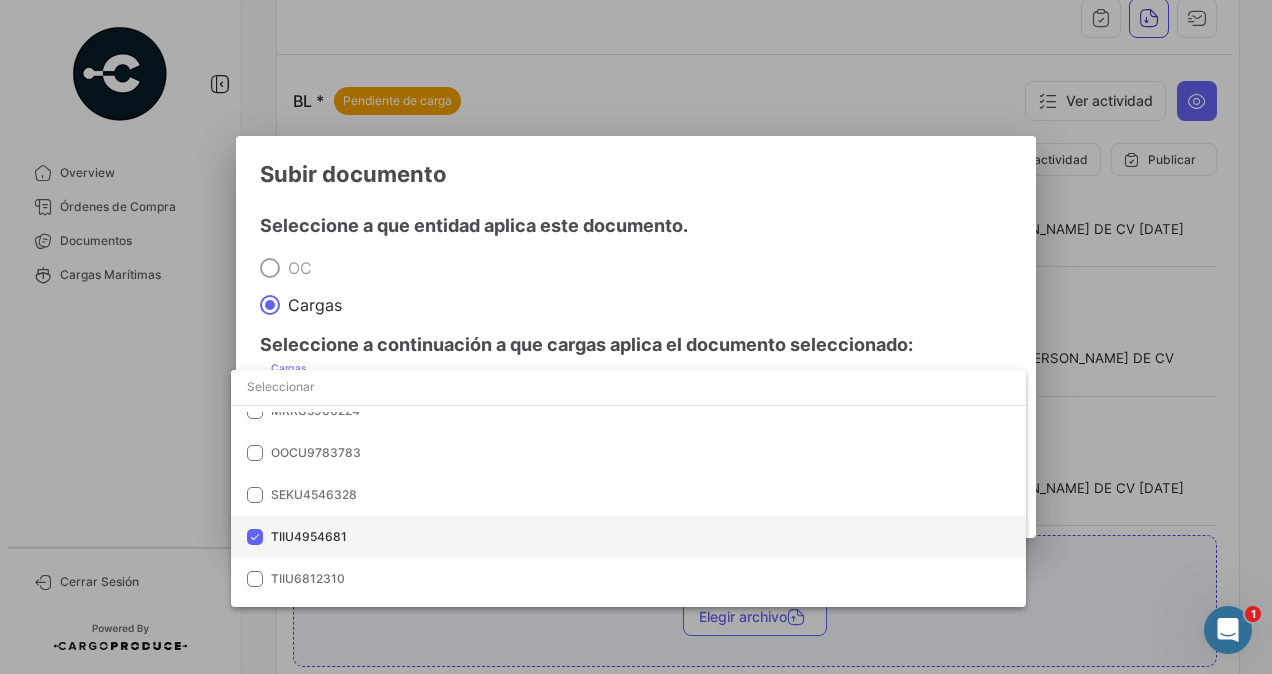 scroll, scrollTop: 434, scrollLeft: 0, axis: vertical 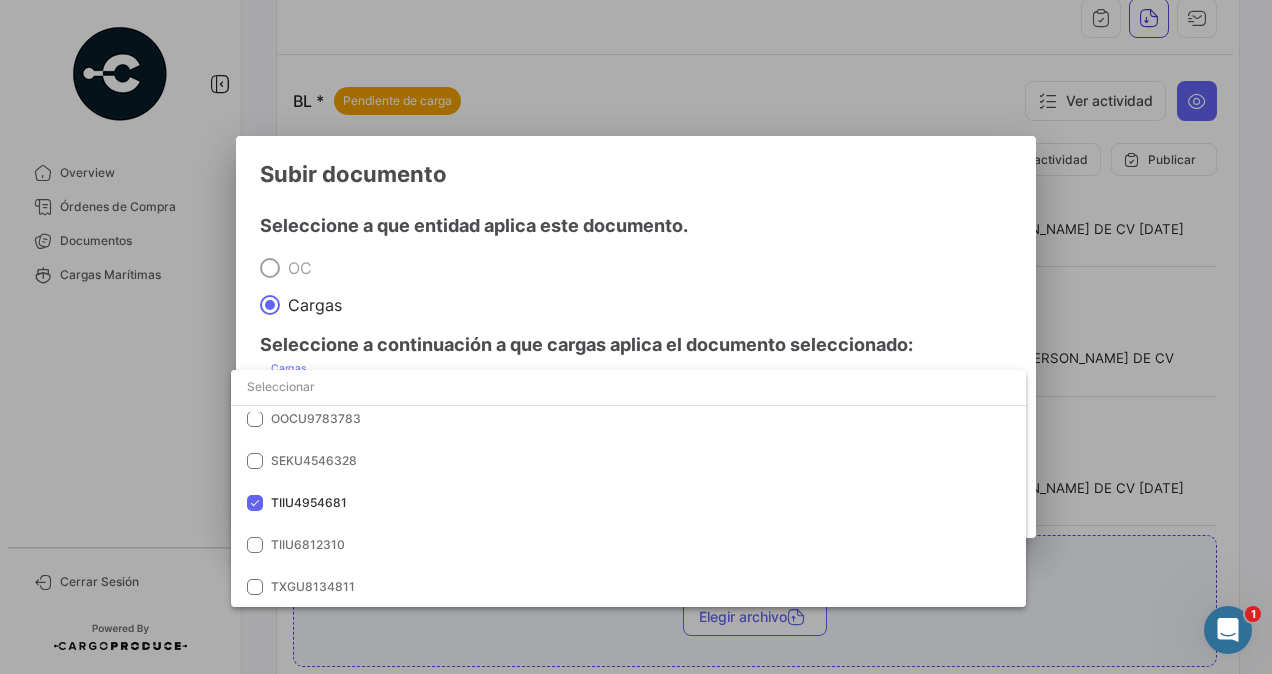 click at bounding box center [636, 337] 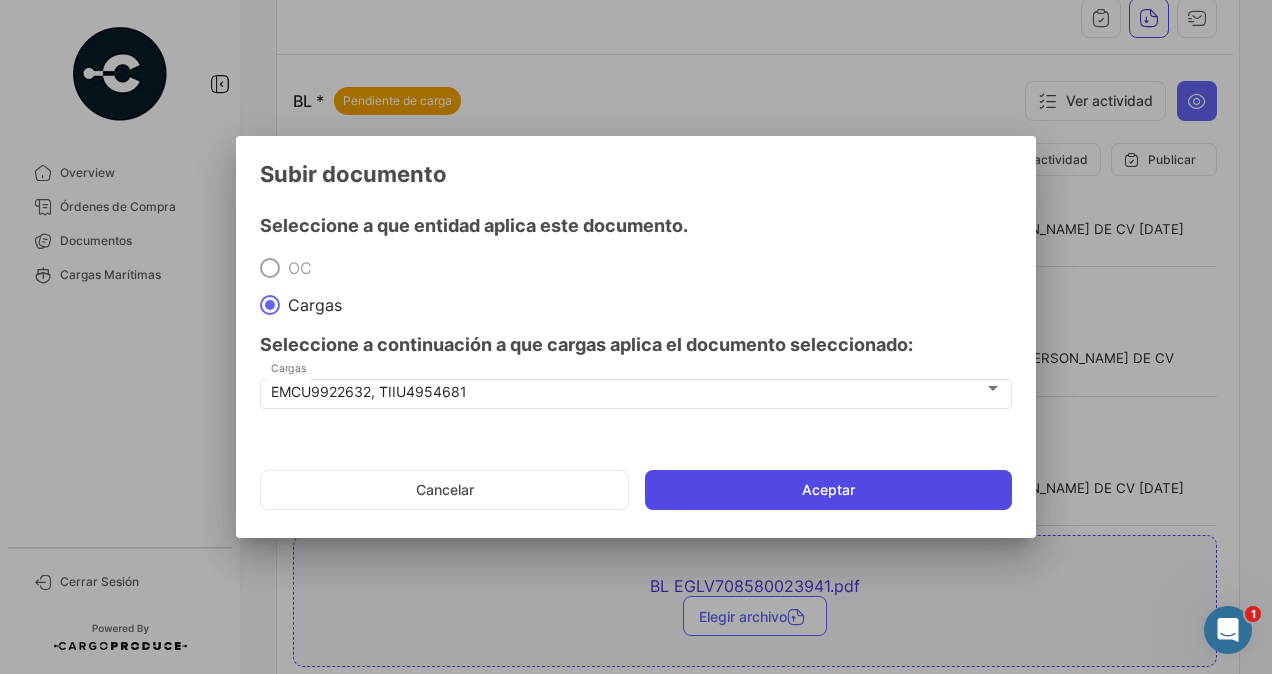 click on "Aceptar" 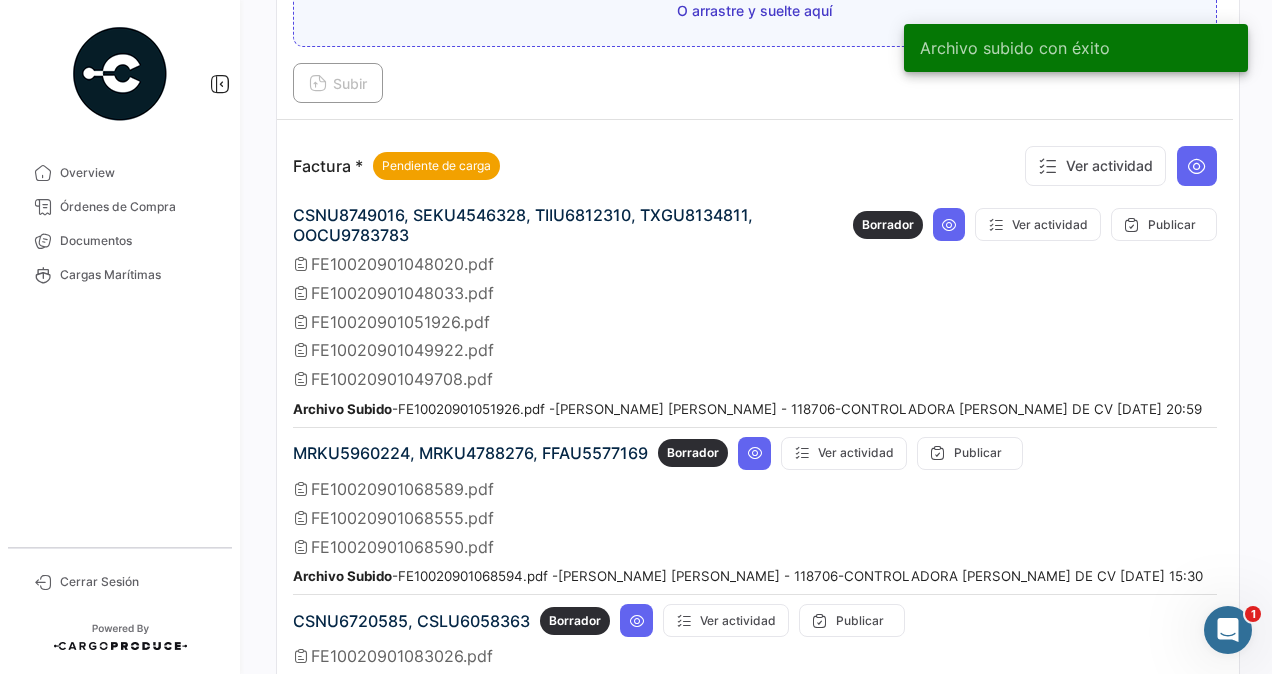 scroll, scrollTop: 1700, scrollLeft: 0, axis: vertical 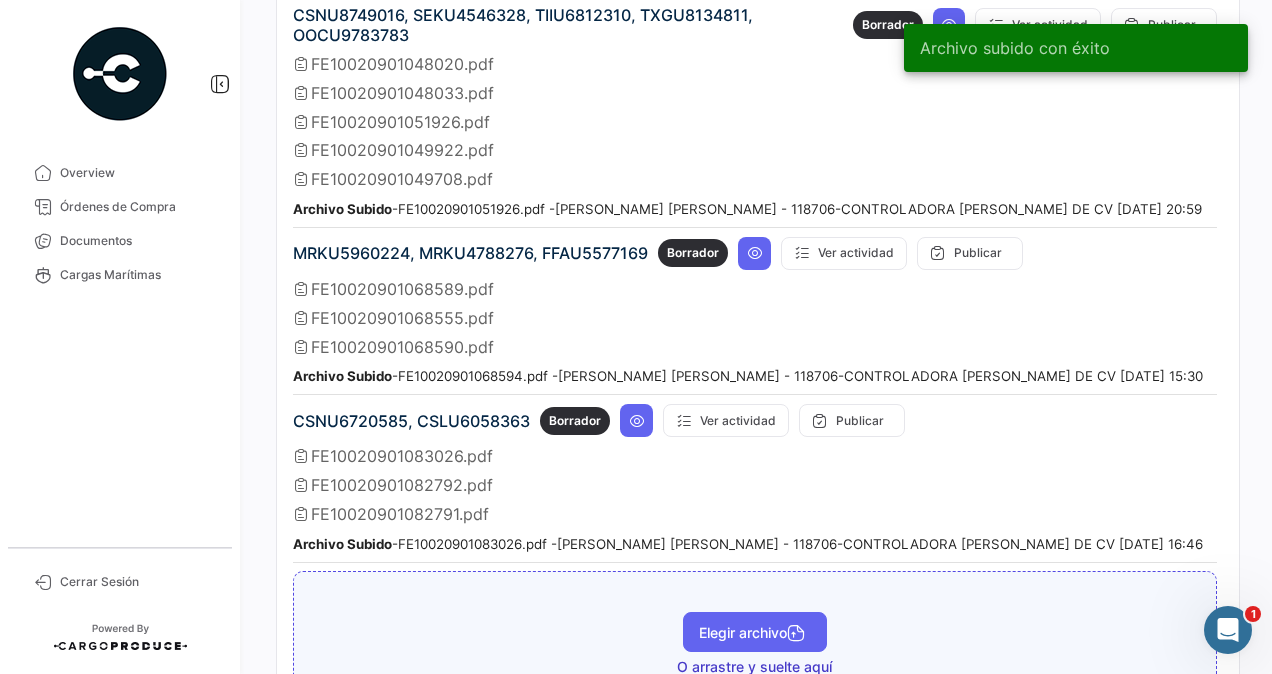 click on "Elegir archivo" at bounding box center (755, 632) 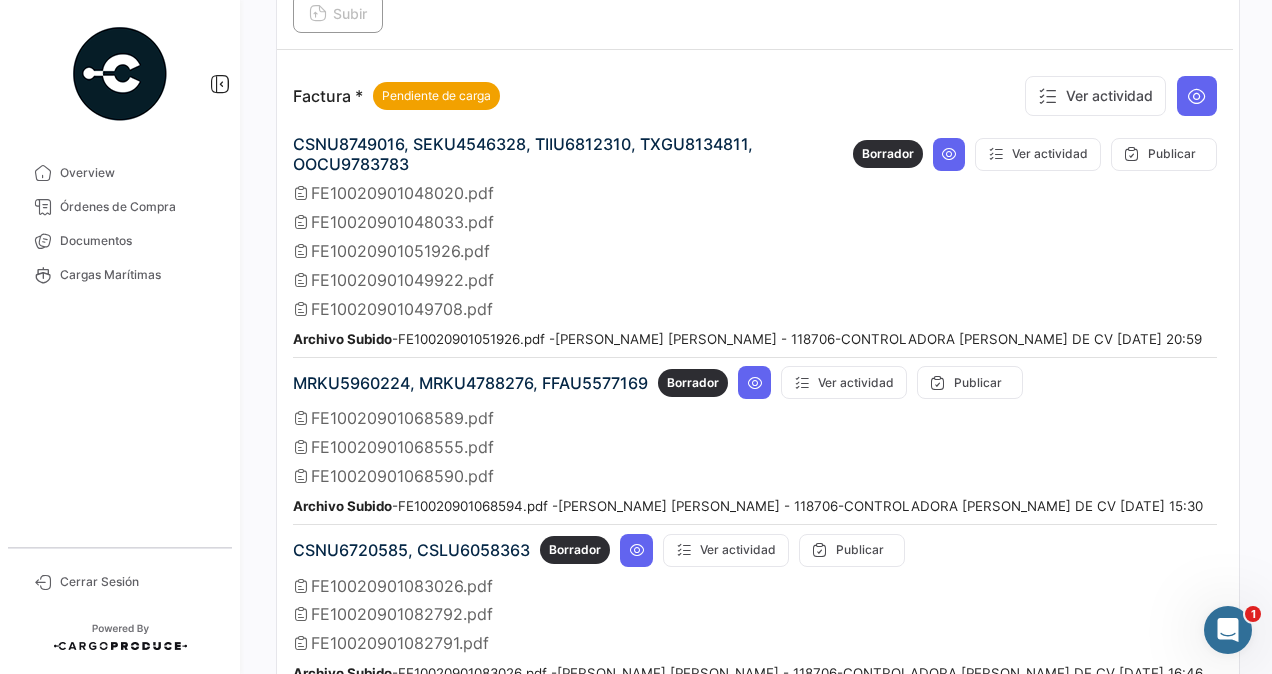 scroll, scrollTop: 2000, scrollLeft: 0, axis: vertical 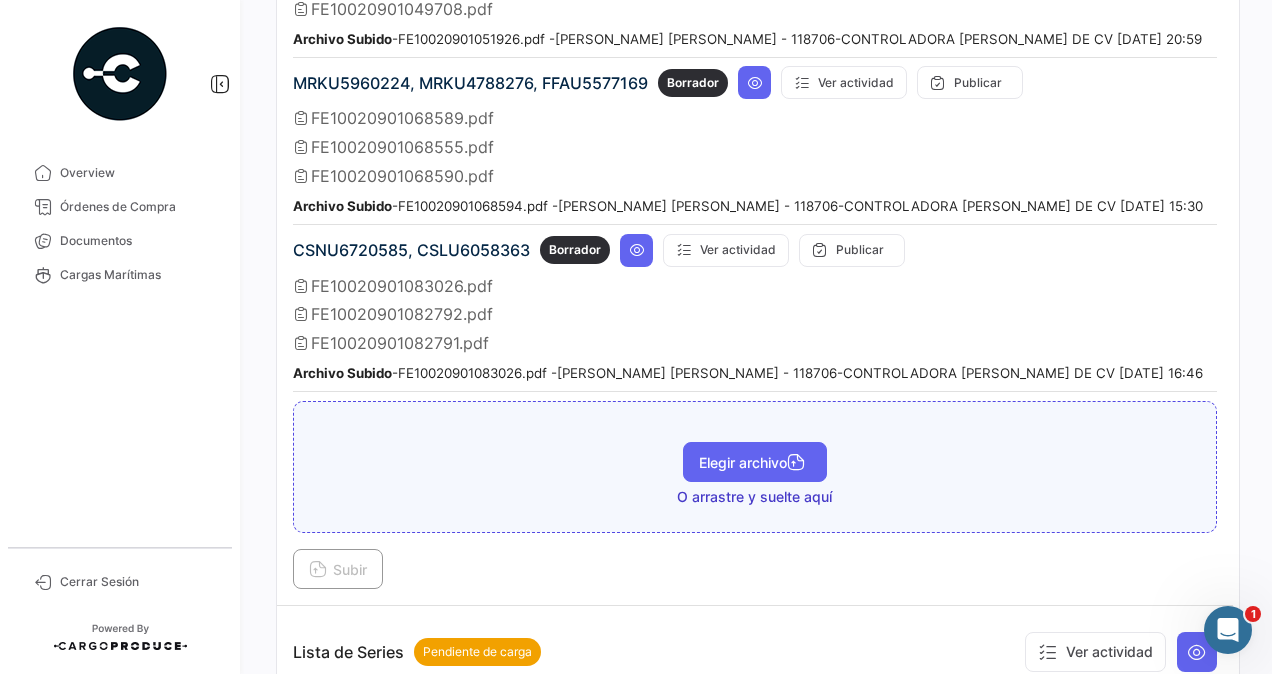 click on "Elegir archivo" at bounding box center [755, 462] 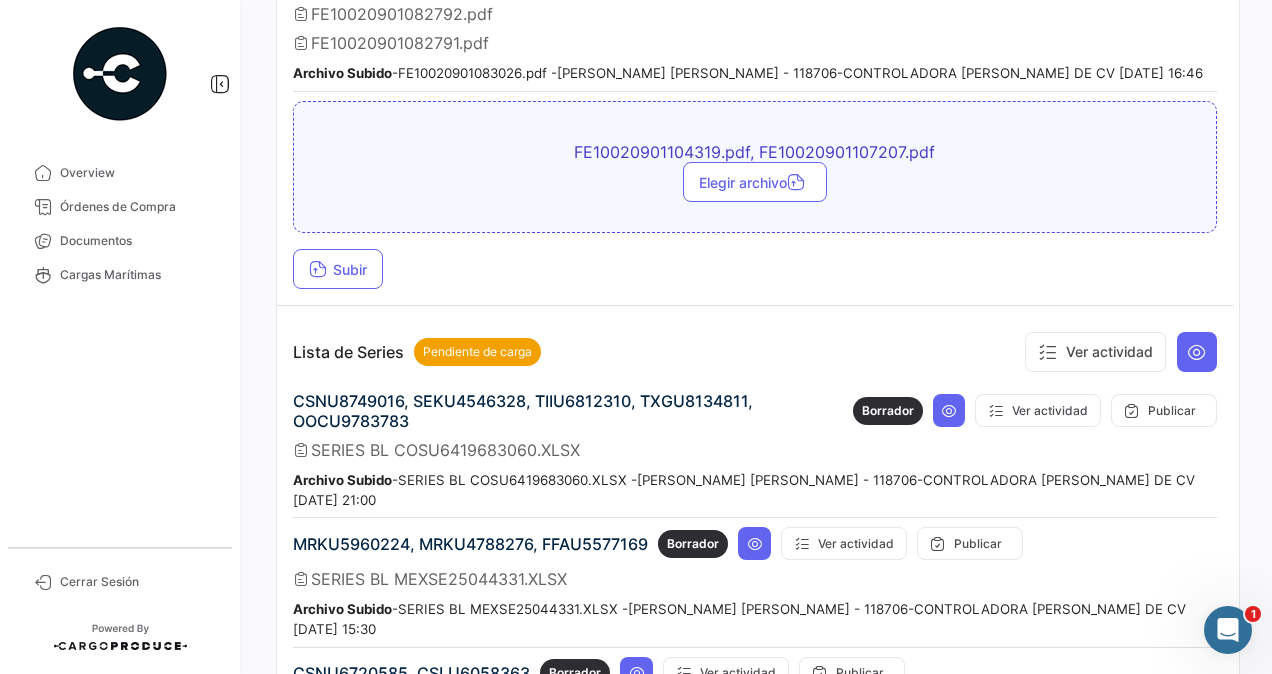 scroll, scrollTop: 2400, scrollLeft: 0, axis: vertical 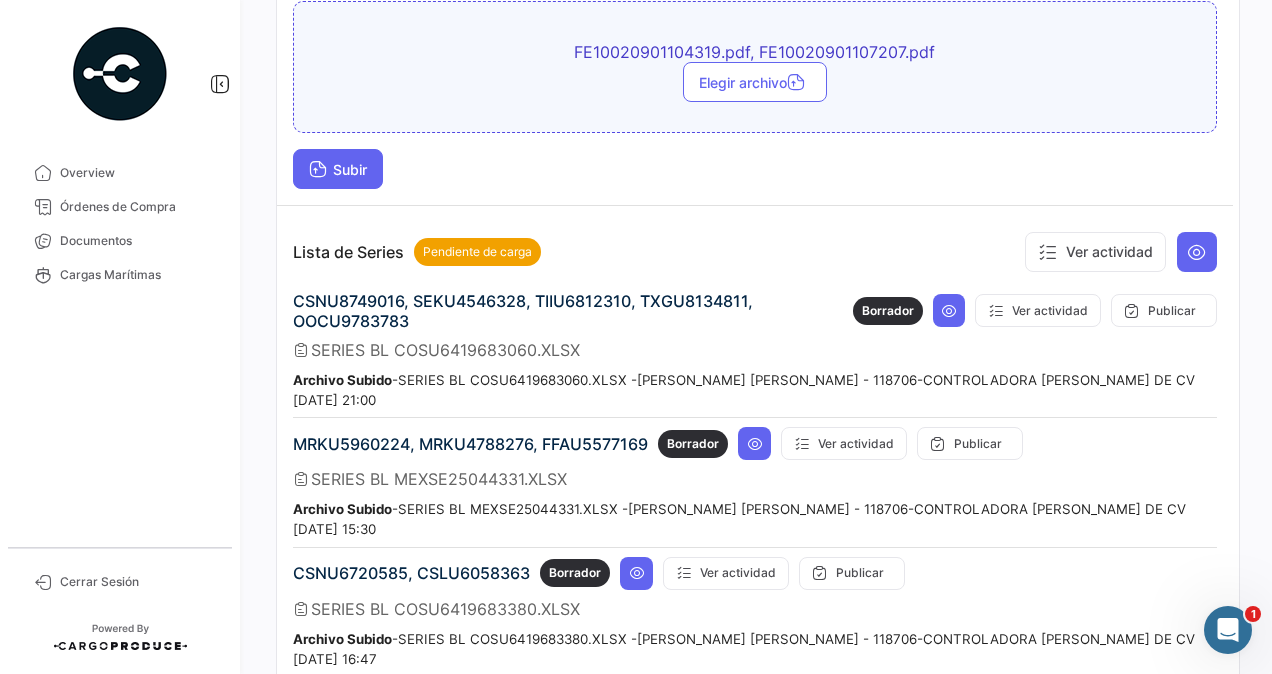 click on "Subir" at bounding box center [338, 169] 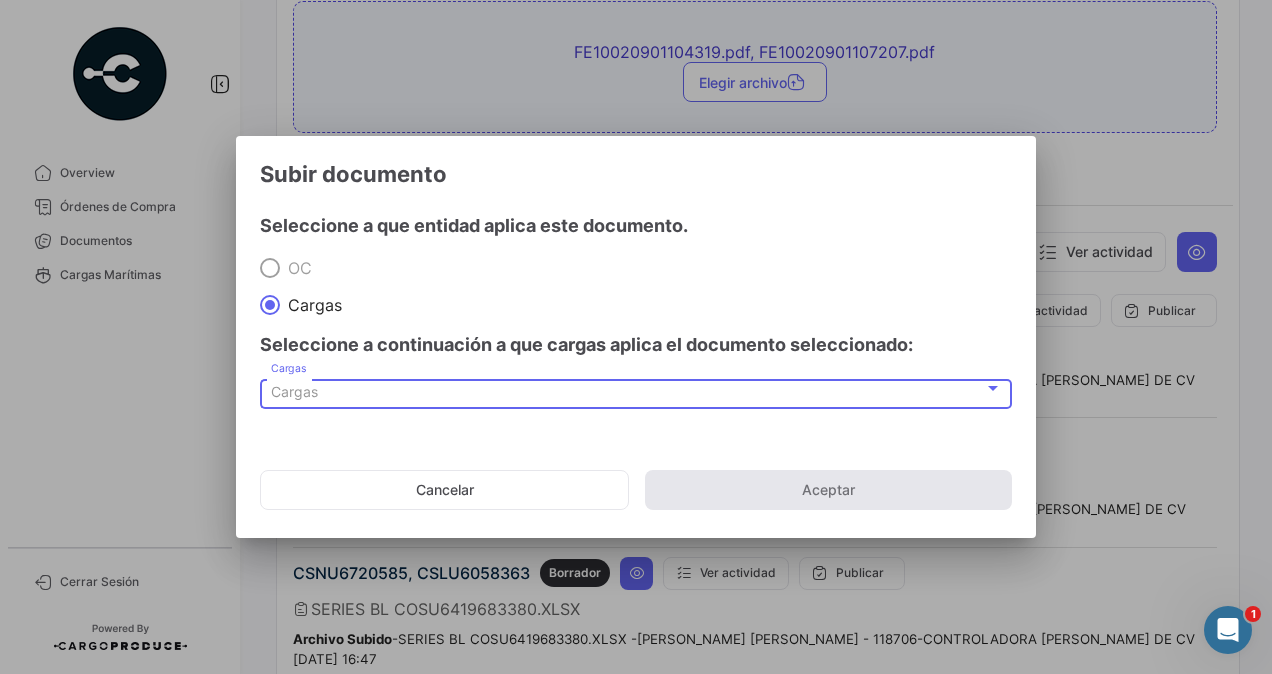 click on "Cargas" at bounding box center (627, 392) 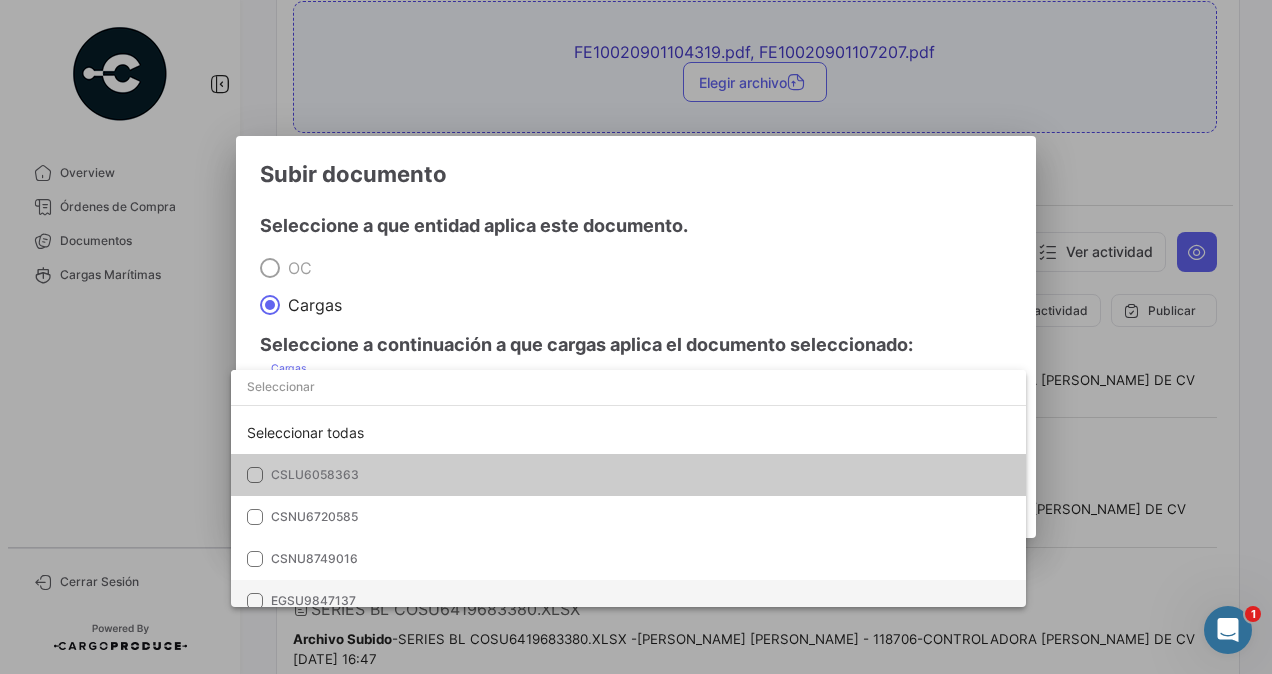 scroll, scrollTop: 100, scrollLeft: 0, axis: vertical 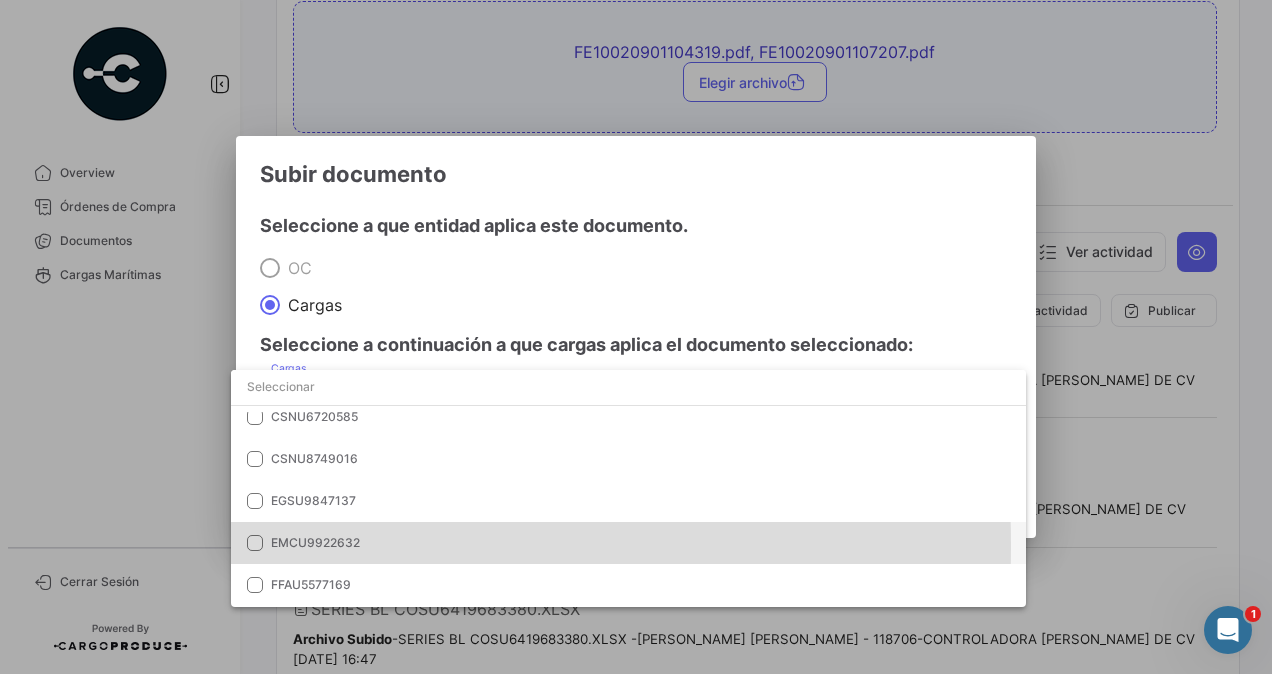 click at bounding box center (255, 543) 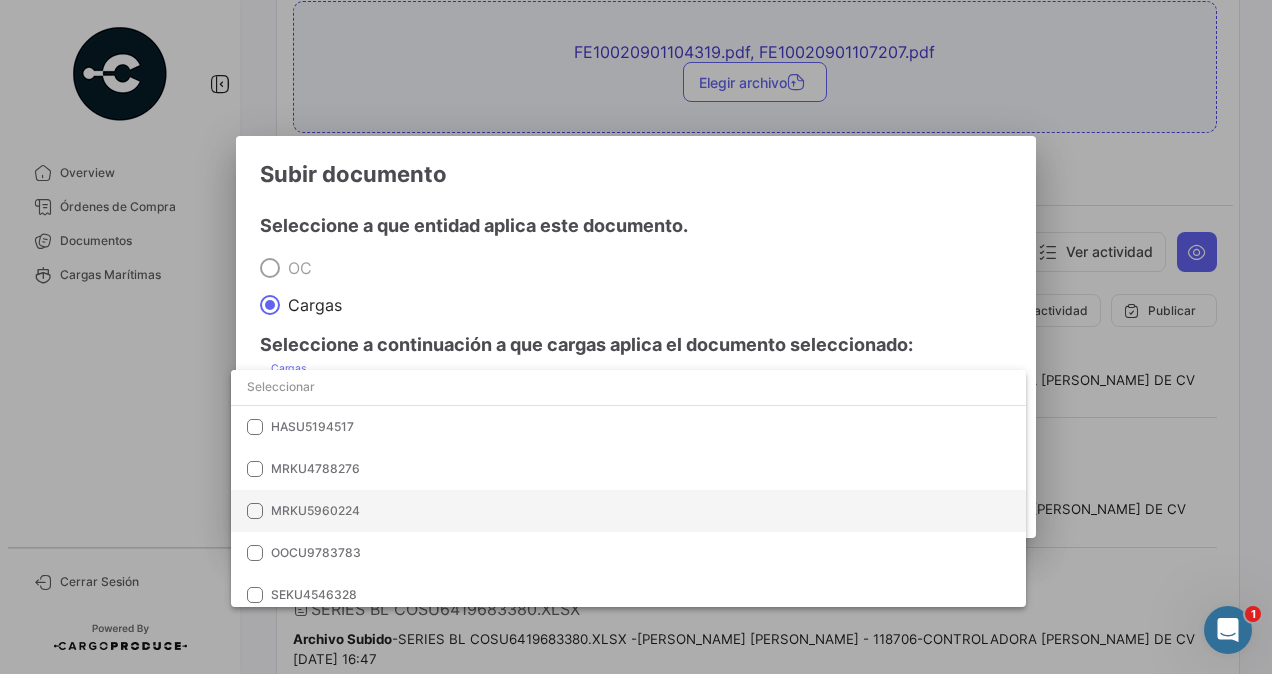 scroll, scrollTop: 434, scrollLeft: 0, axis: vertical 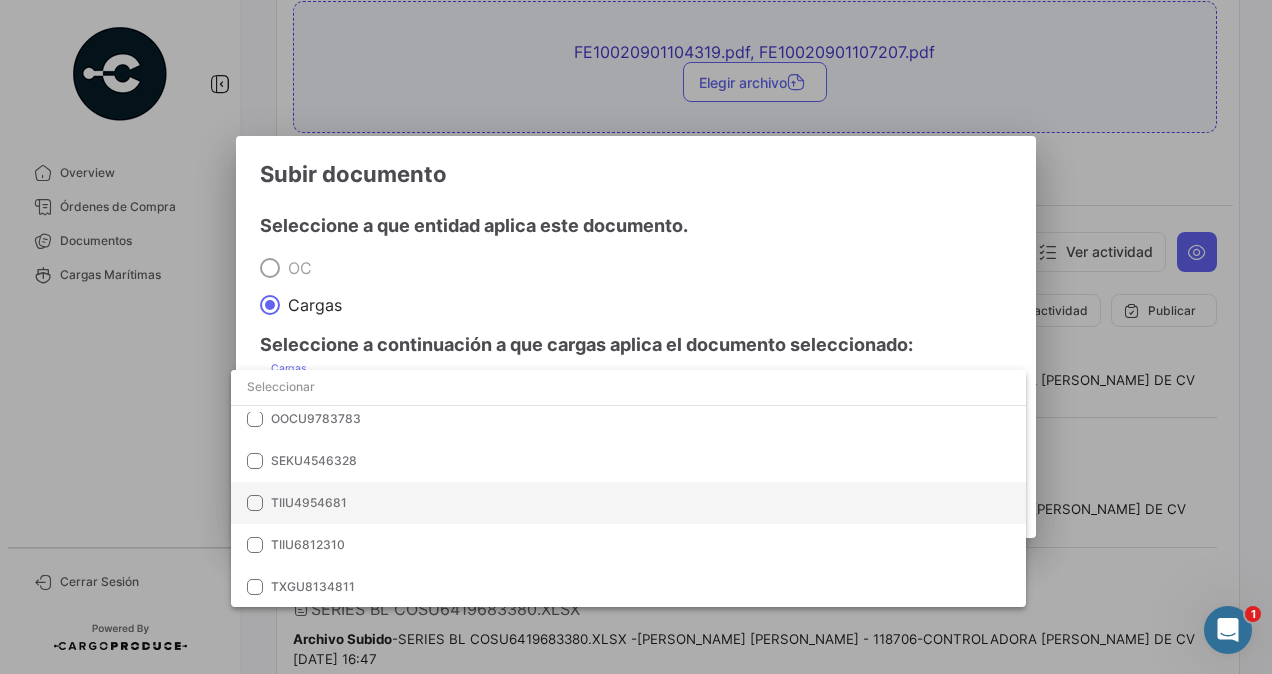 click at bounding box center (255, 503) 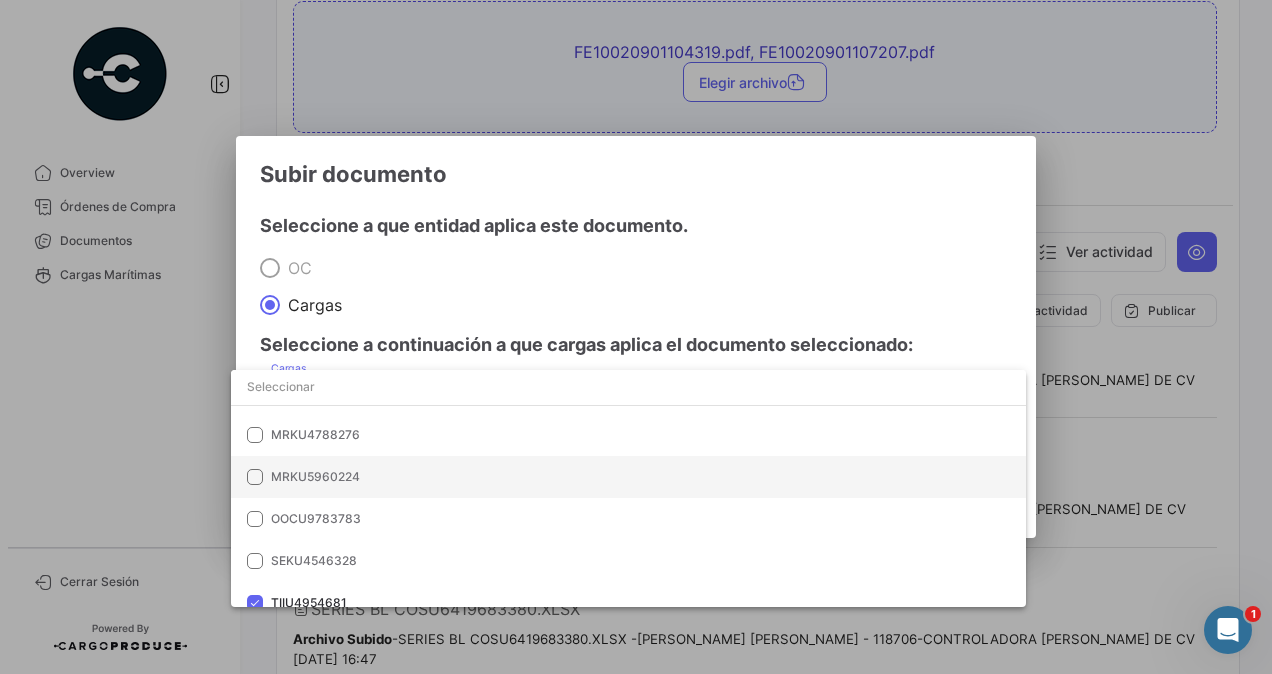 scroll, scrollTop: 434, scrollLeft: 0, axis: vertical 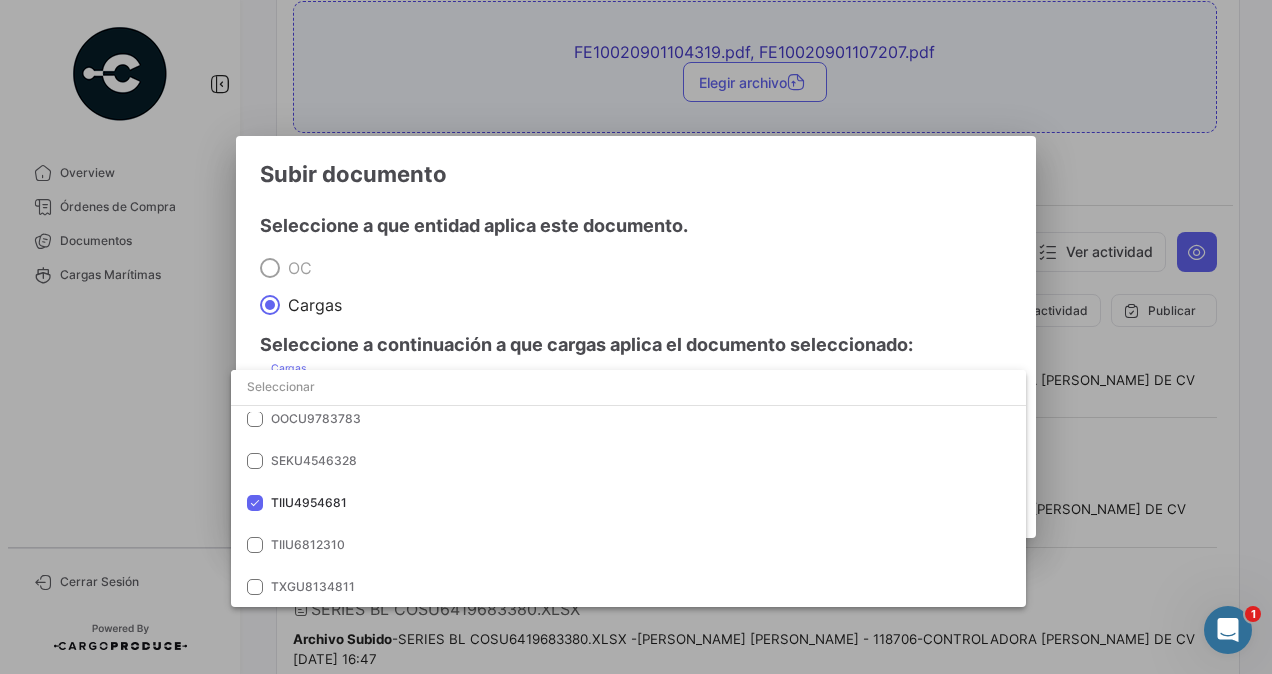 click at bounding box center [636, 337] 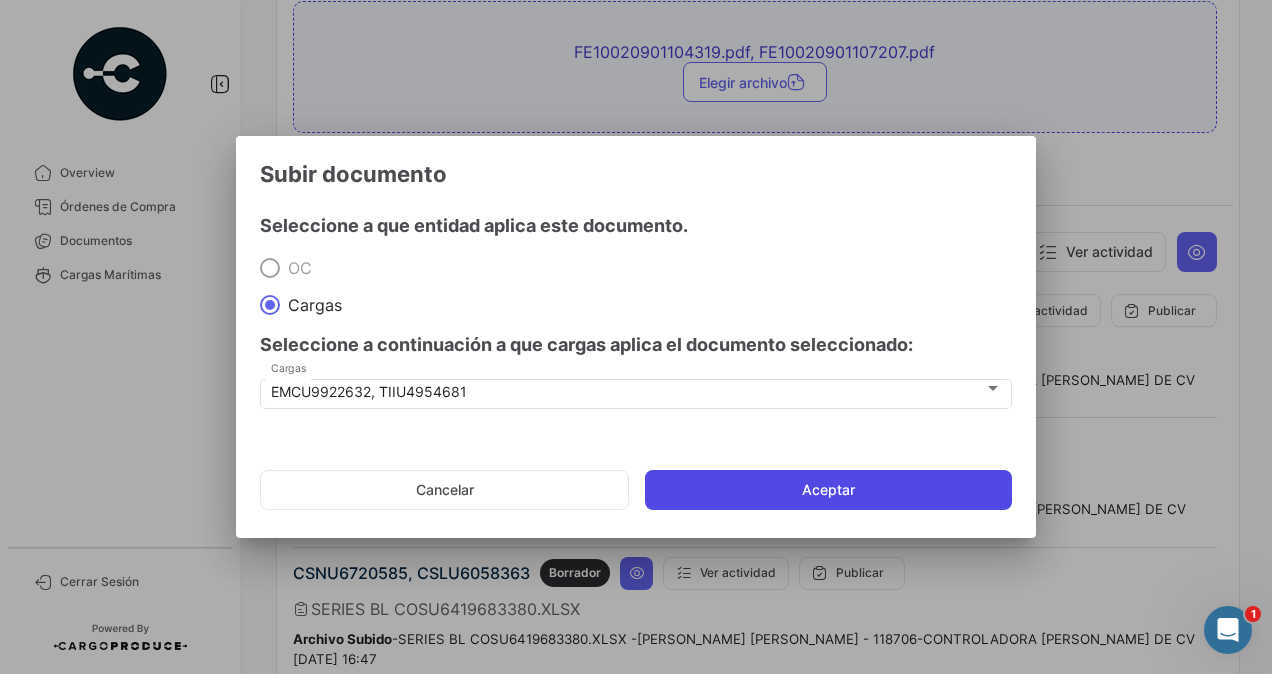 click on "Aceptar" 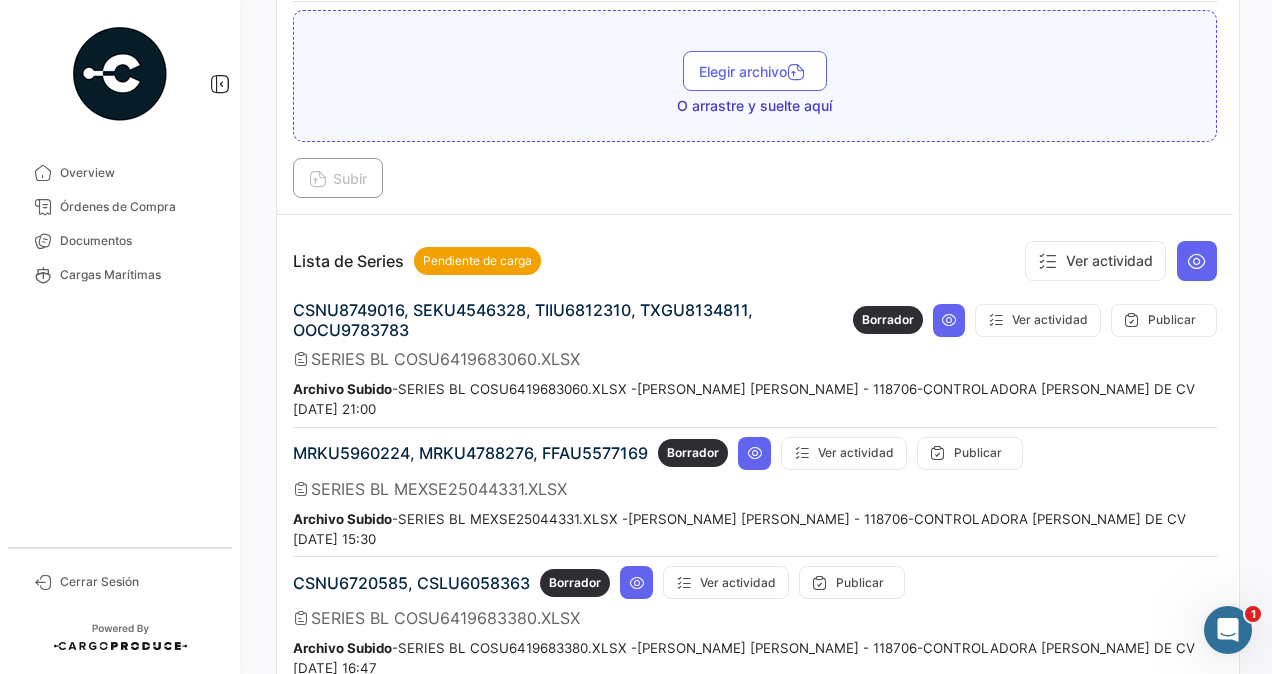 scroll, scrollTop: 2700, scrollLeft: 0, axis: vertical 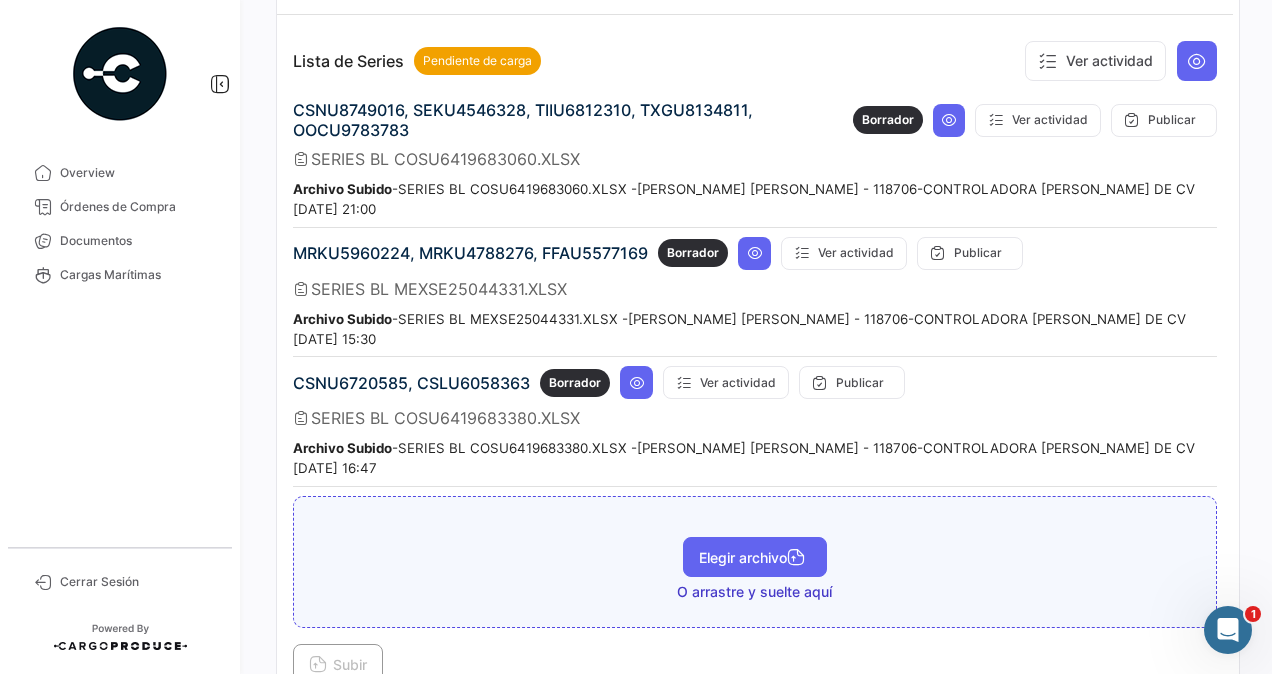 click on "Elegir archivo" at bounding box center (755, 557) 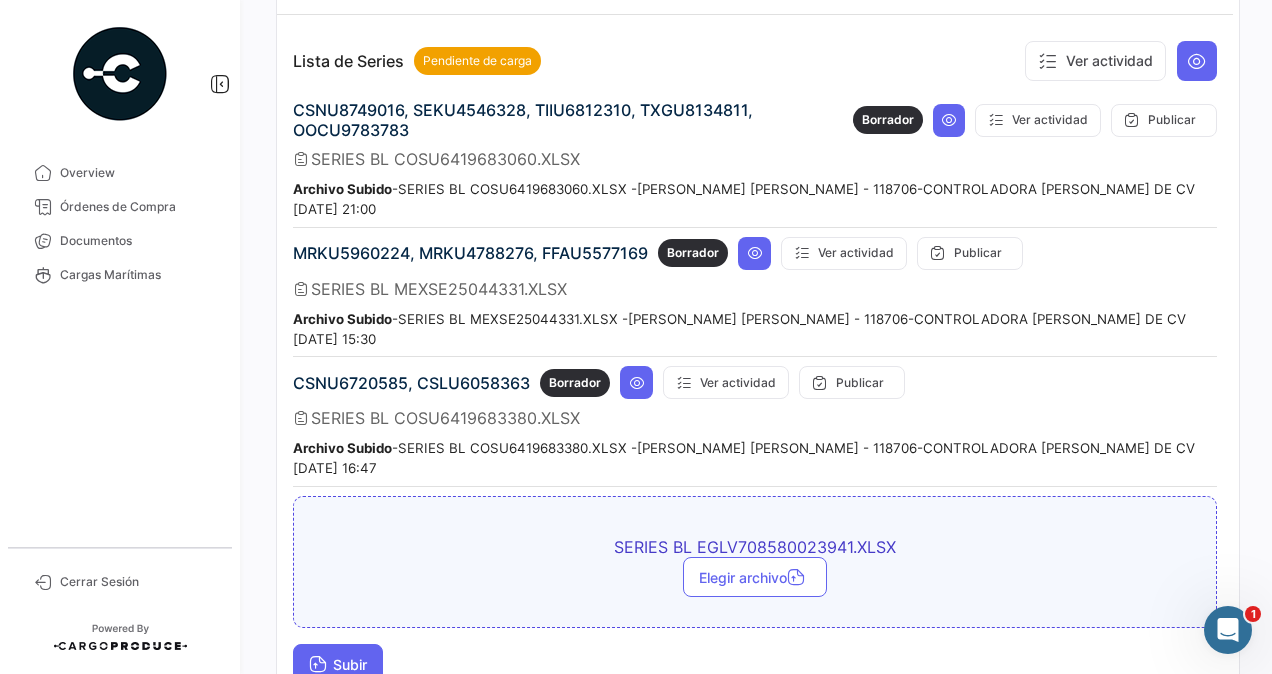 click on "Subir" at bounding box center (338, 664) 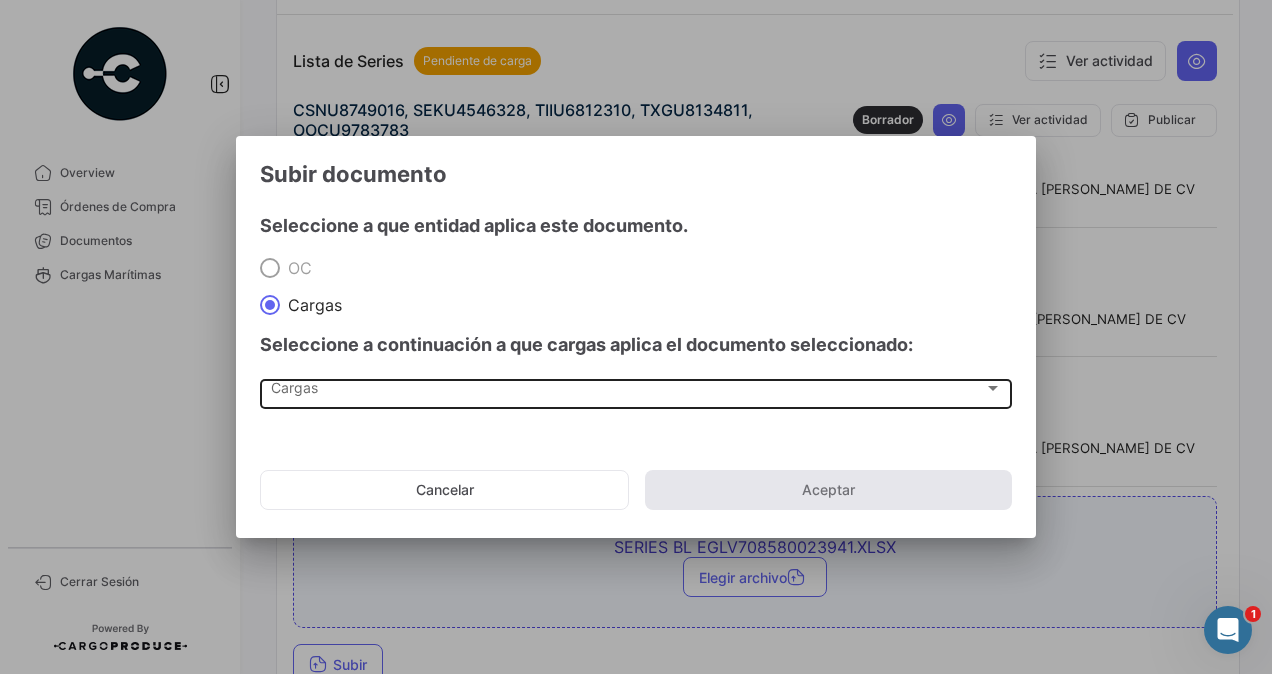 click on "Cargas Cargas" at bounding box center (636, 392) 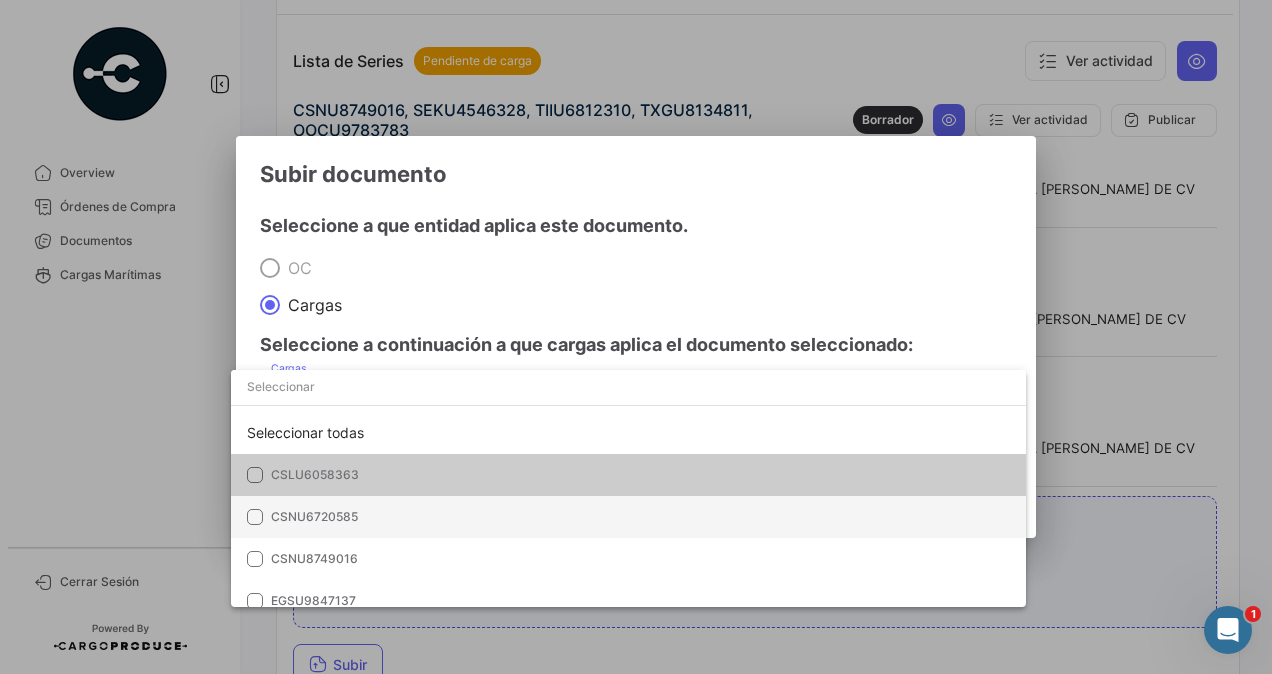scroll, scrollTop: 100, scrollLeft: 0, axis: vertical 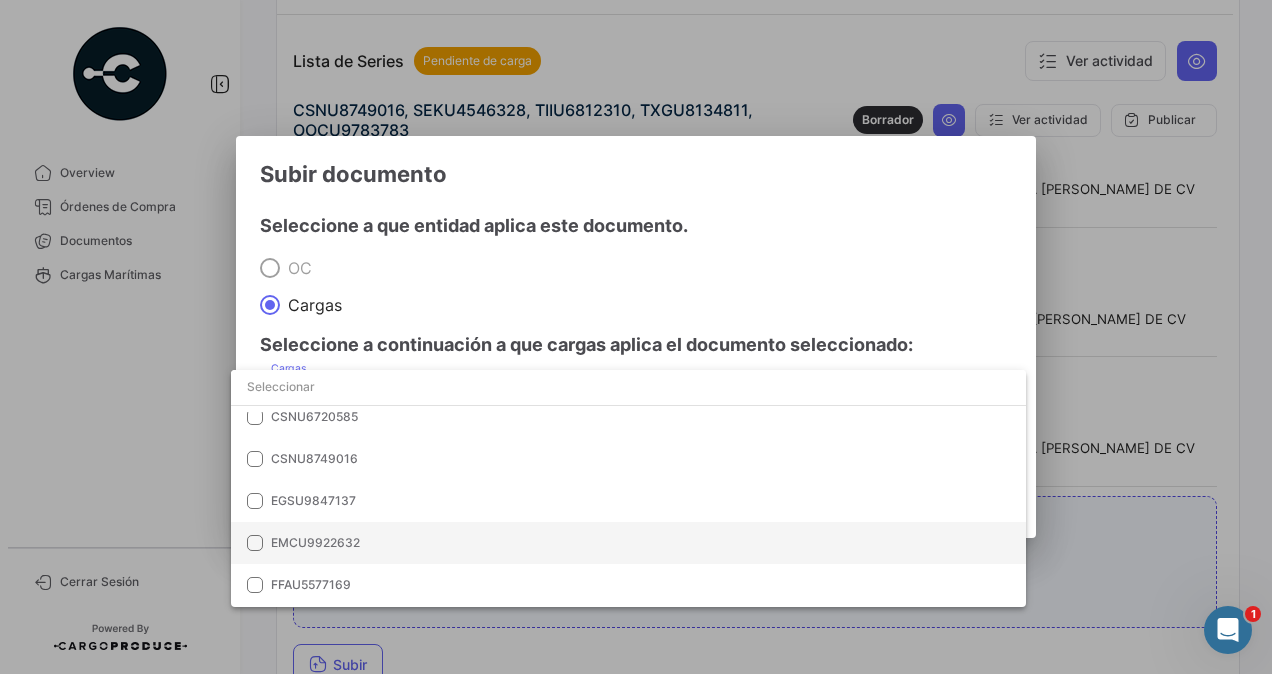 click at bounding box center (255, 543) 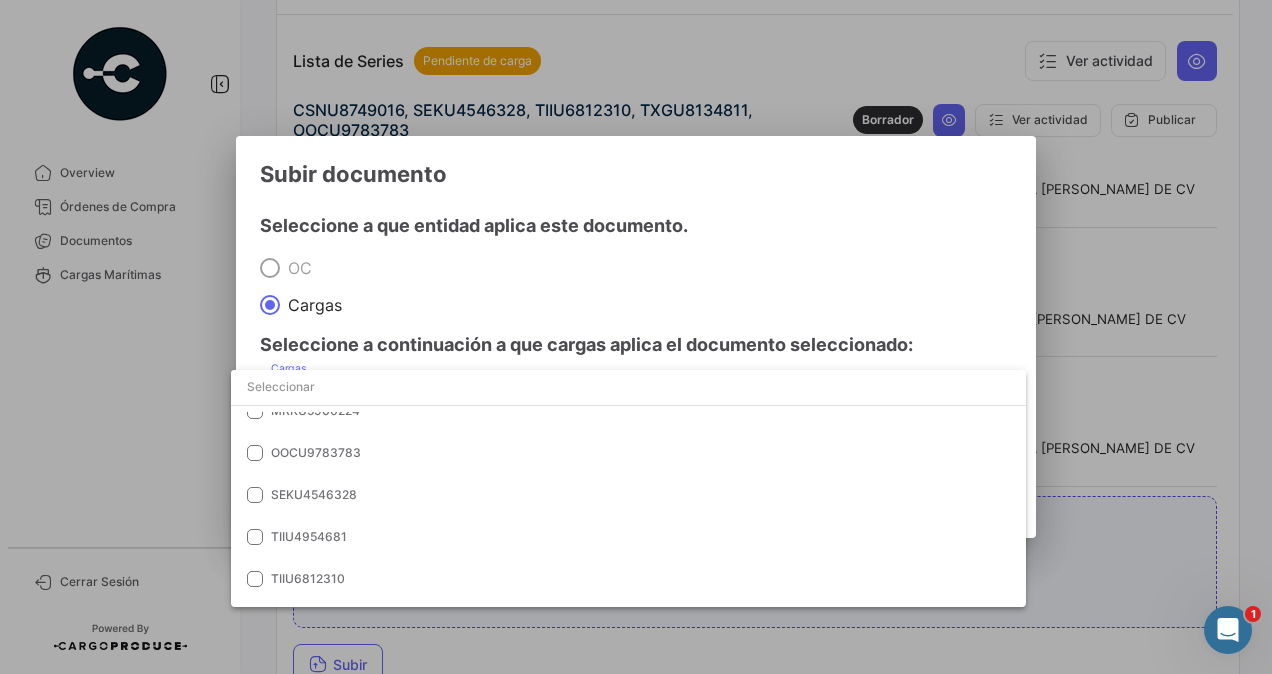 scroll, scrollTop: 434, scrollLeft: 0, axis: vertical 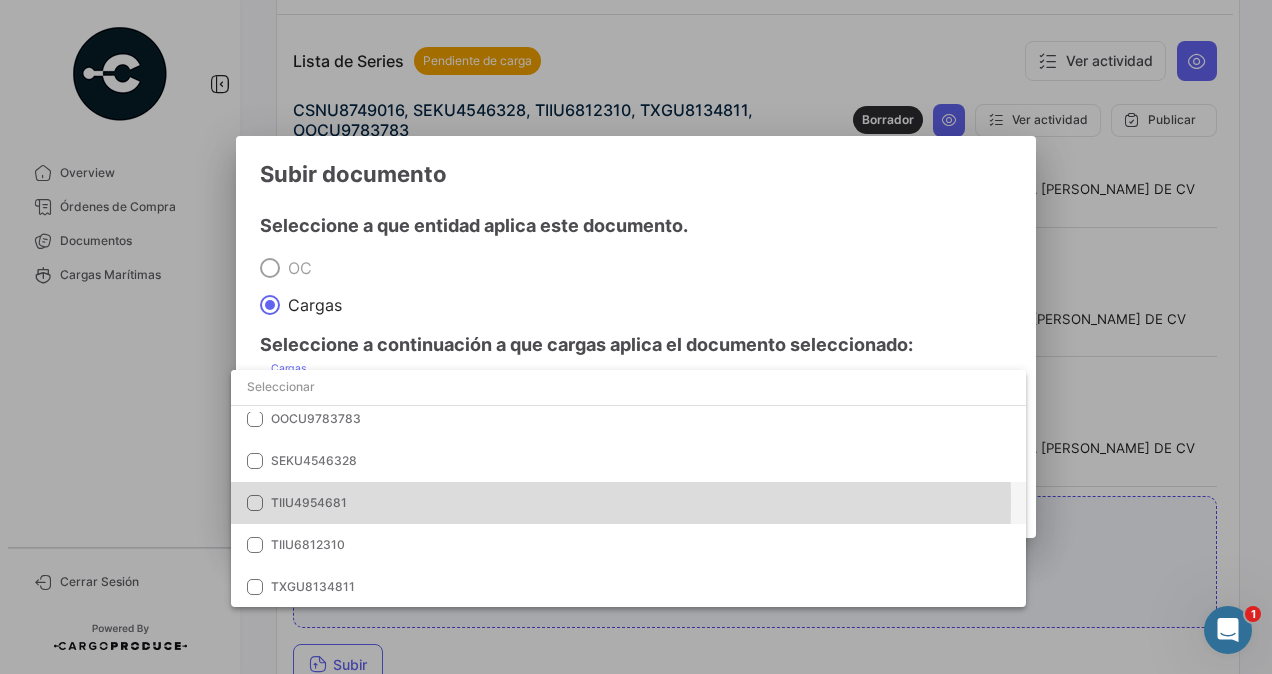 click on "TIIU4954681" at bounding box center (628, 503) 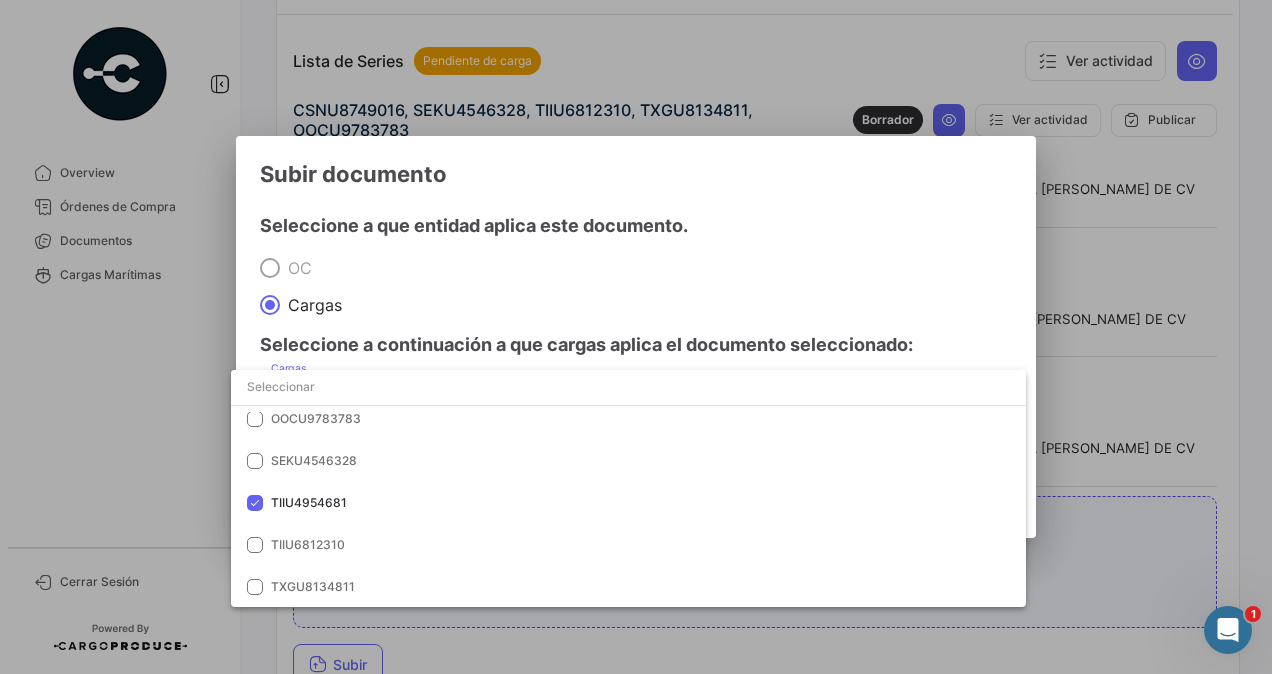 click at bounding box center (636, 337) 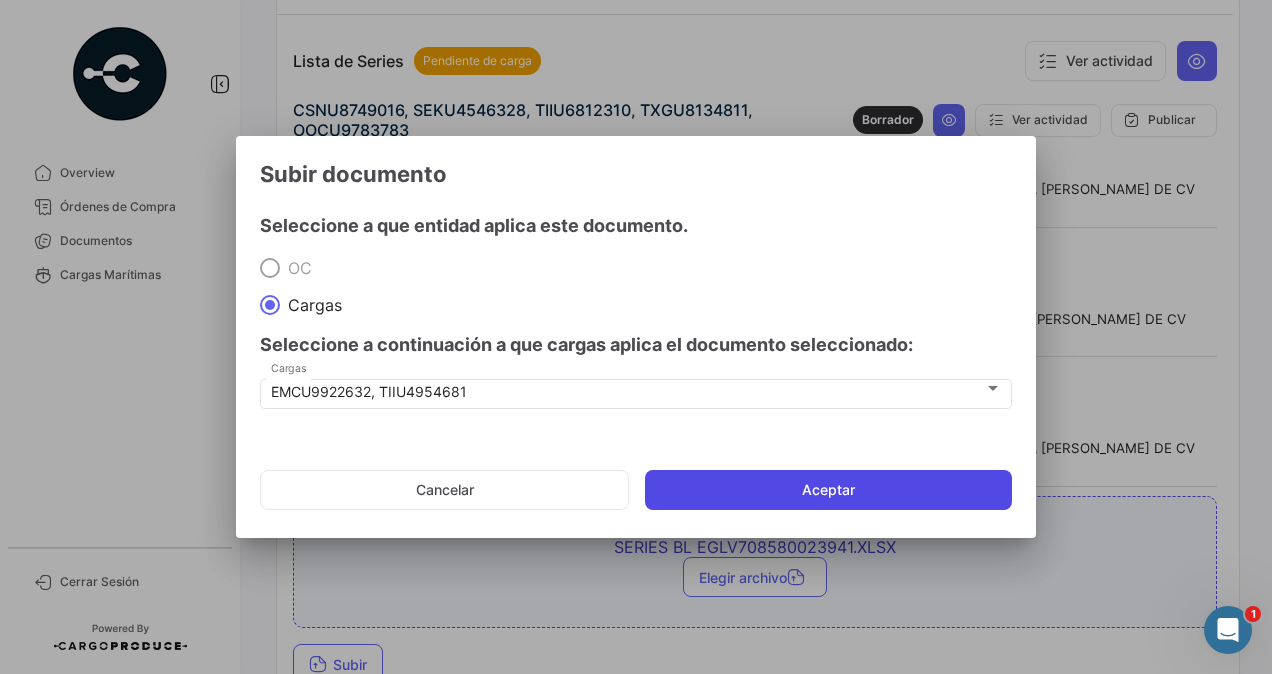 click on "Aceptar" 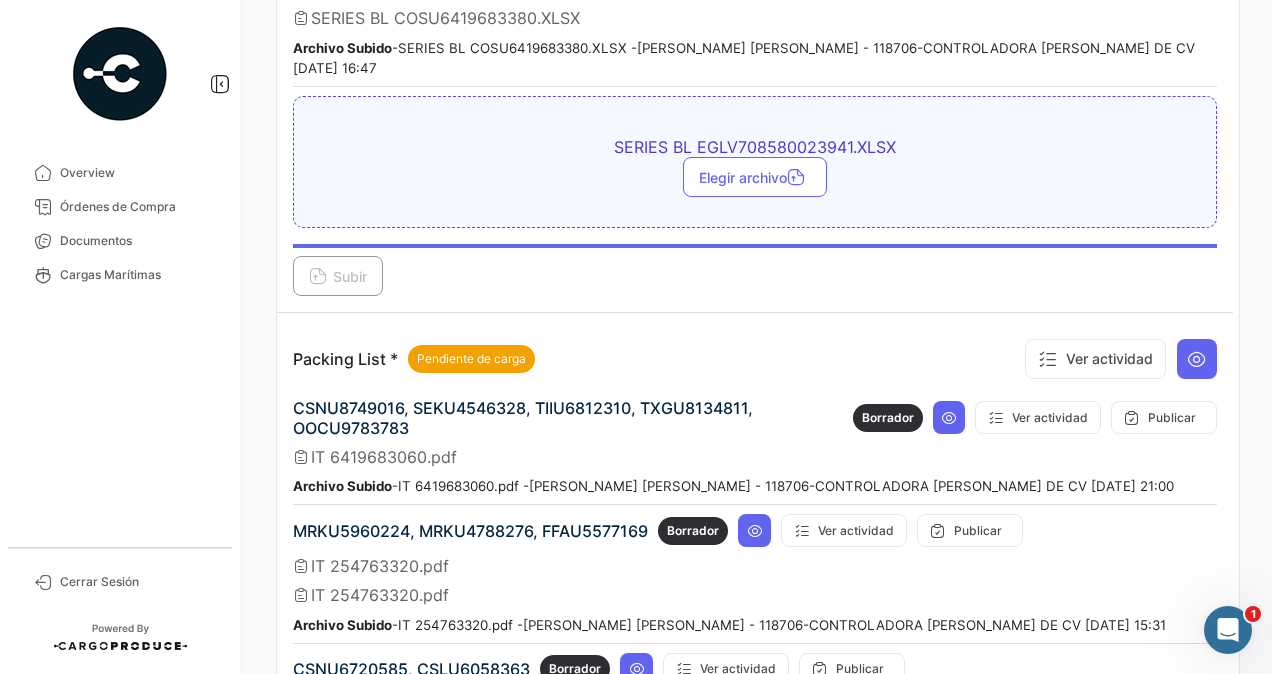 scroll, scrollTop: 3300, scrollLeft: 0, axis: vertical 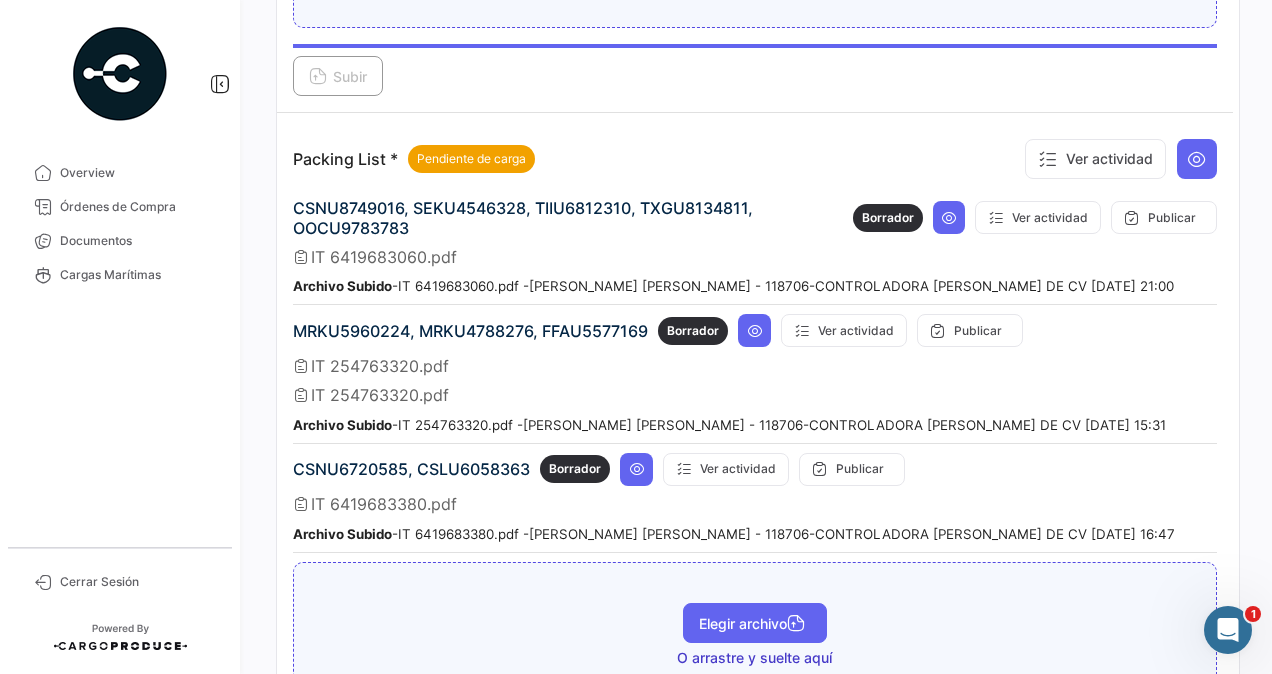 click on "Elegir archivo" at bounding box center [755, 623] 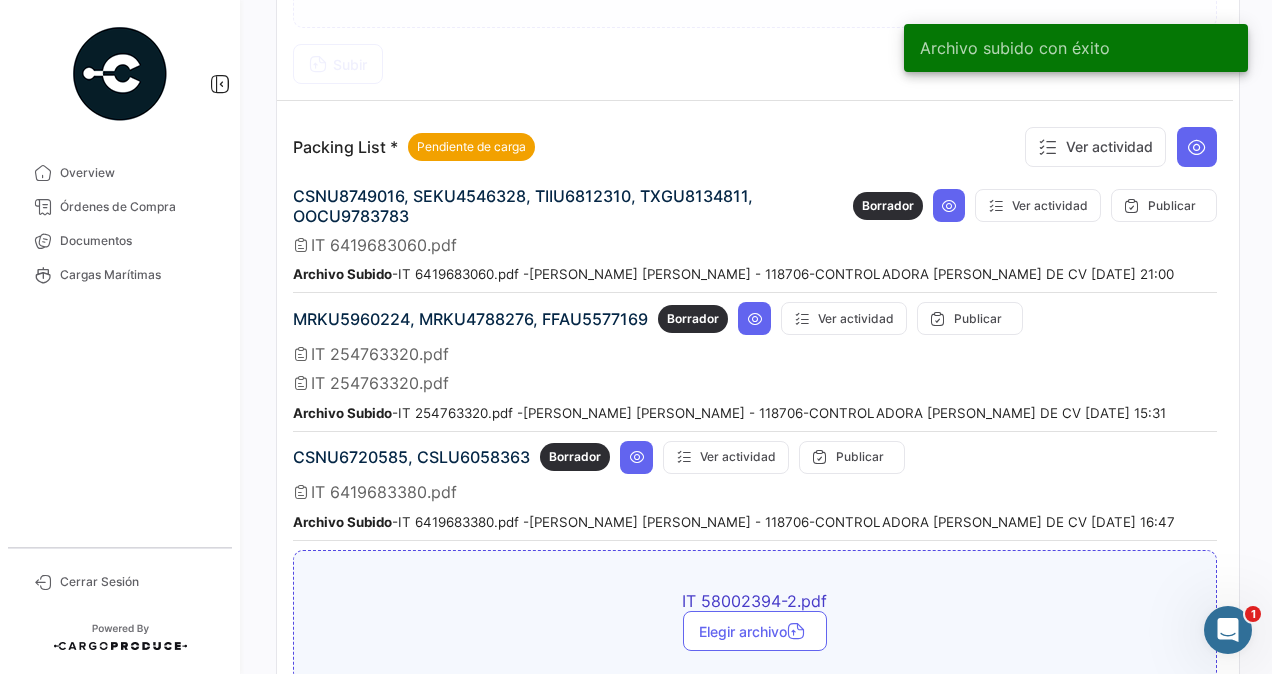 click on "Subir" at bounding box center [338, 718] 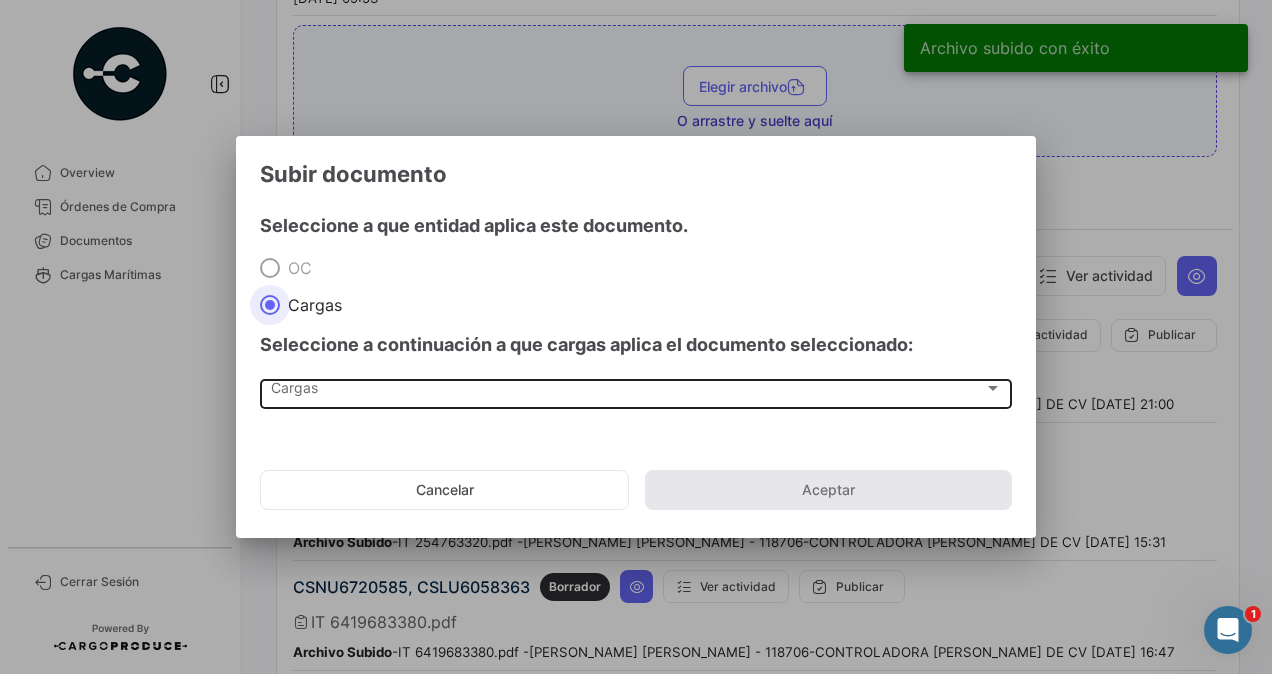 click on "Cargas" at bounding box center (627, 392) 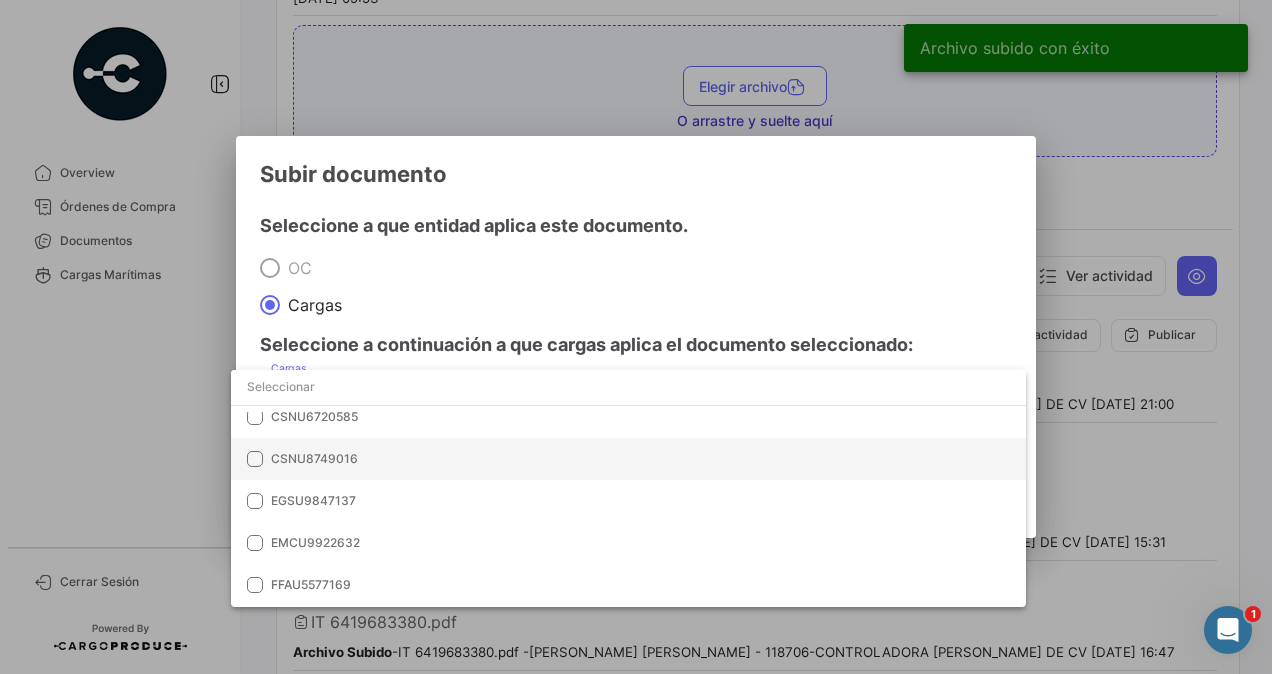 scroll, scrollTop: 200, scrollLeft: 0, axis: vertical 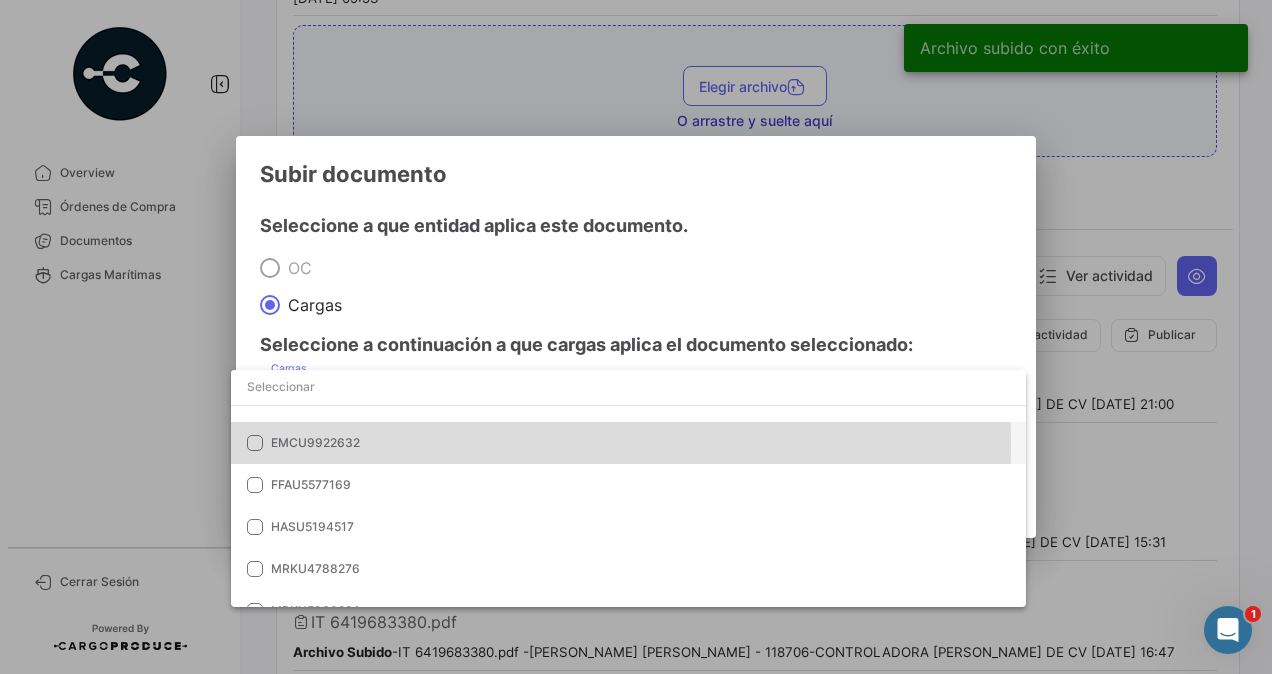 click on "EMCU9922632" at bounding box center [315, 442] 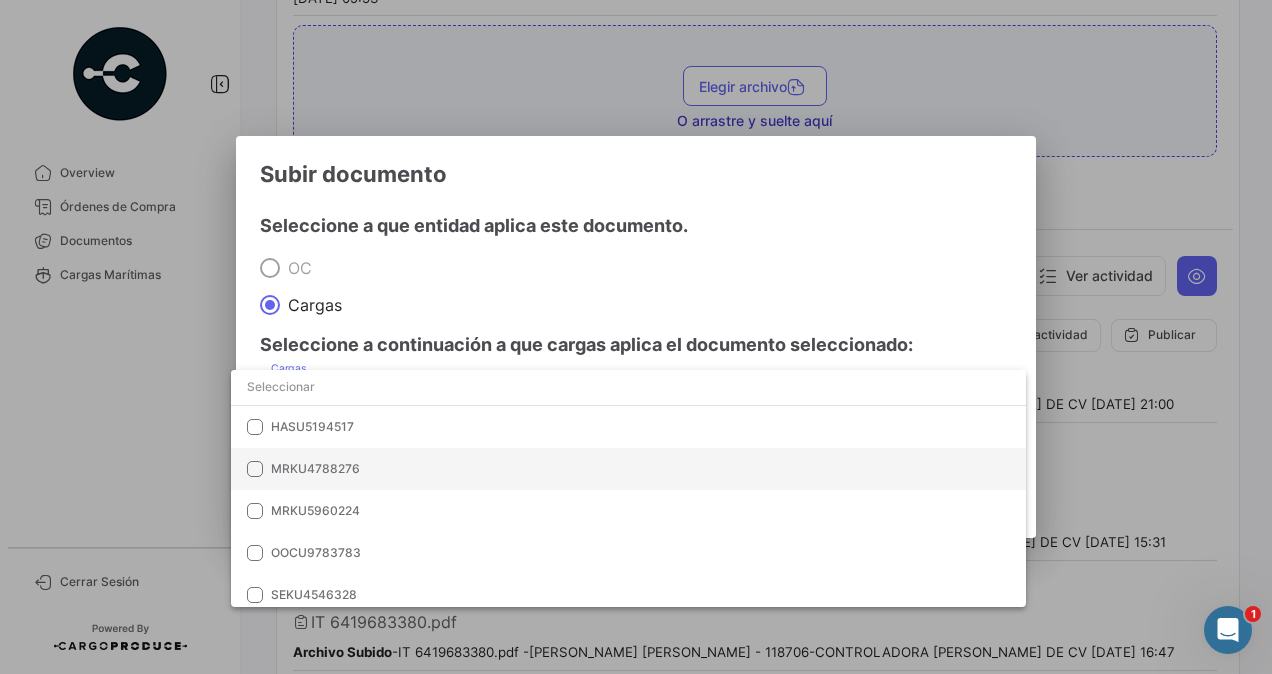 scroll, scrollTop: 400, scrollLeft: 0, axis: vertical 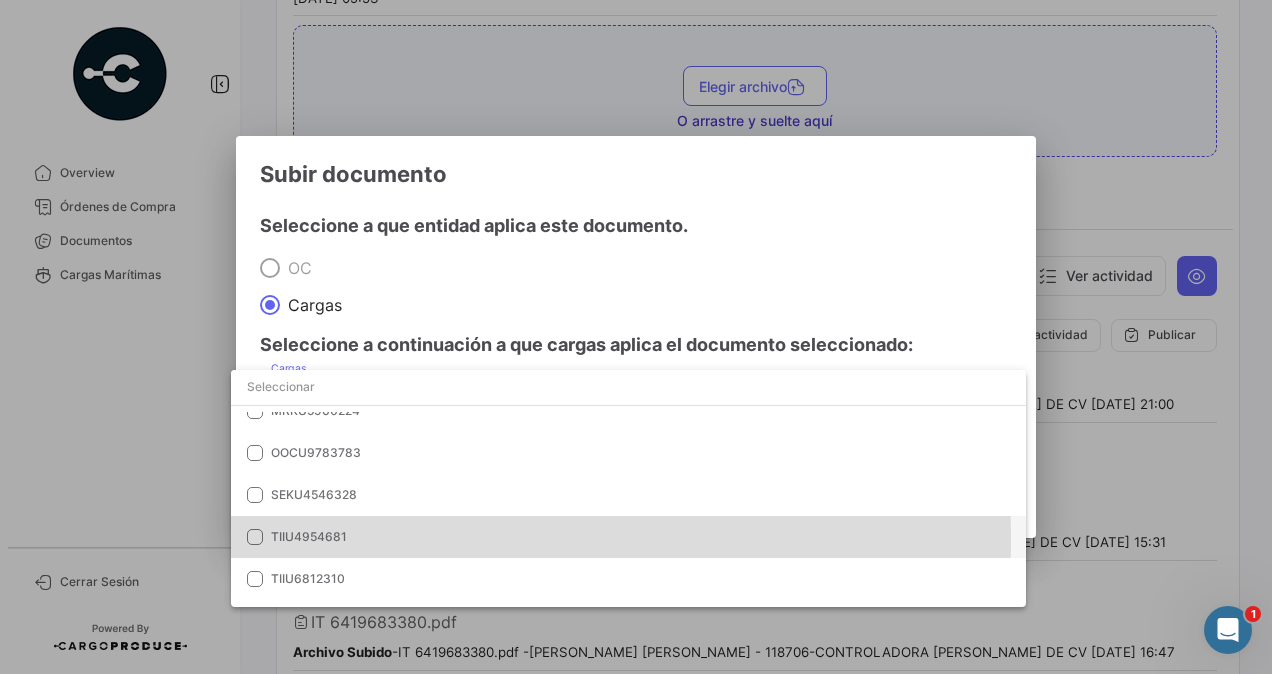 click on "TIIU4954681" at bounding box center (309, 536) 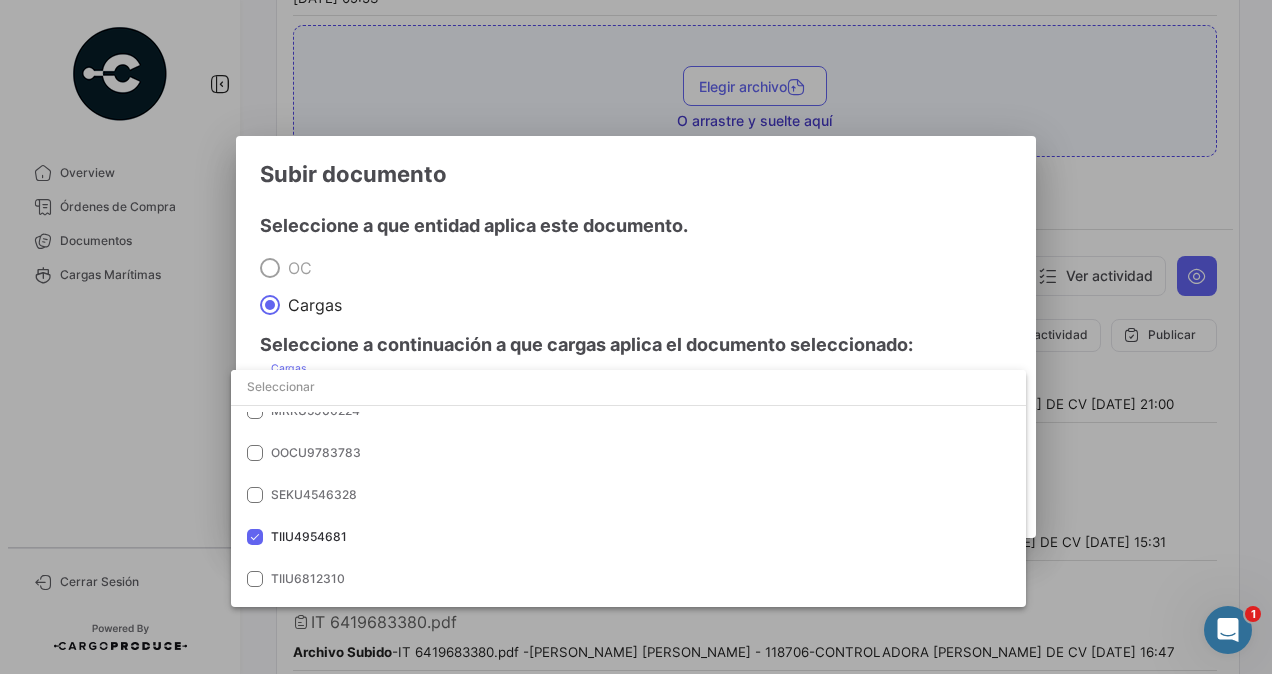 click at bounding box center (636, 337) 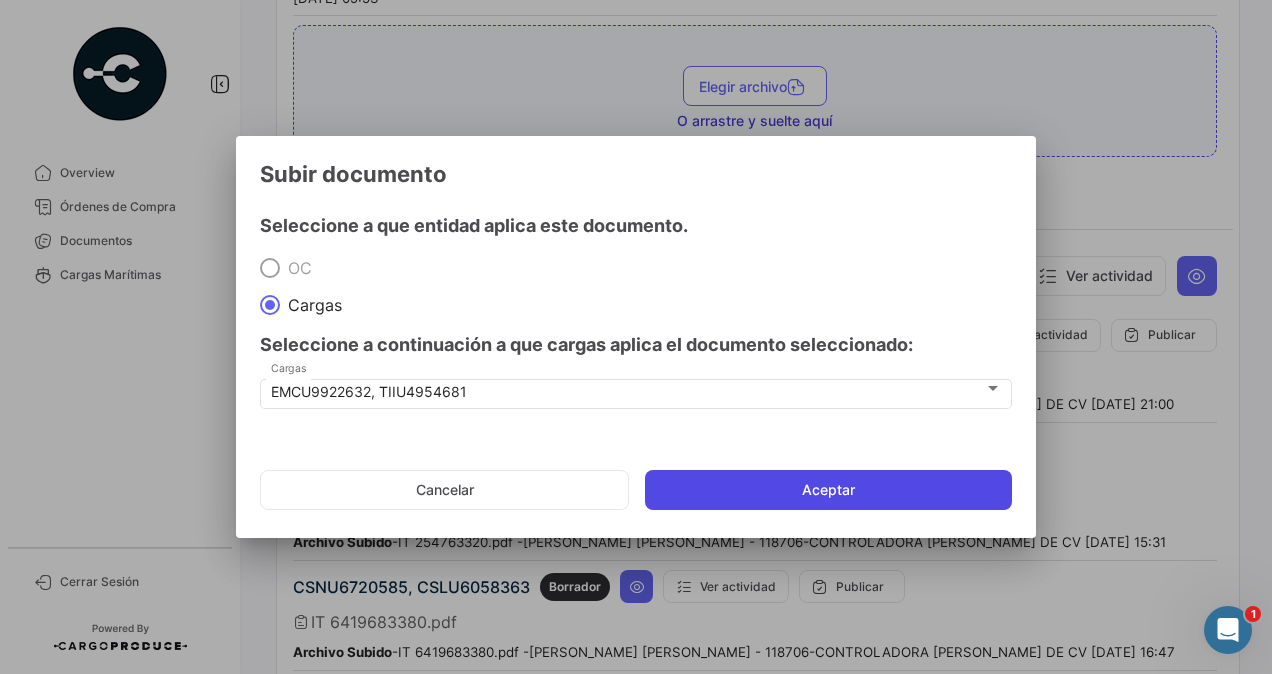 click on "Aceptar" 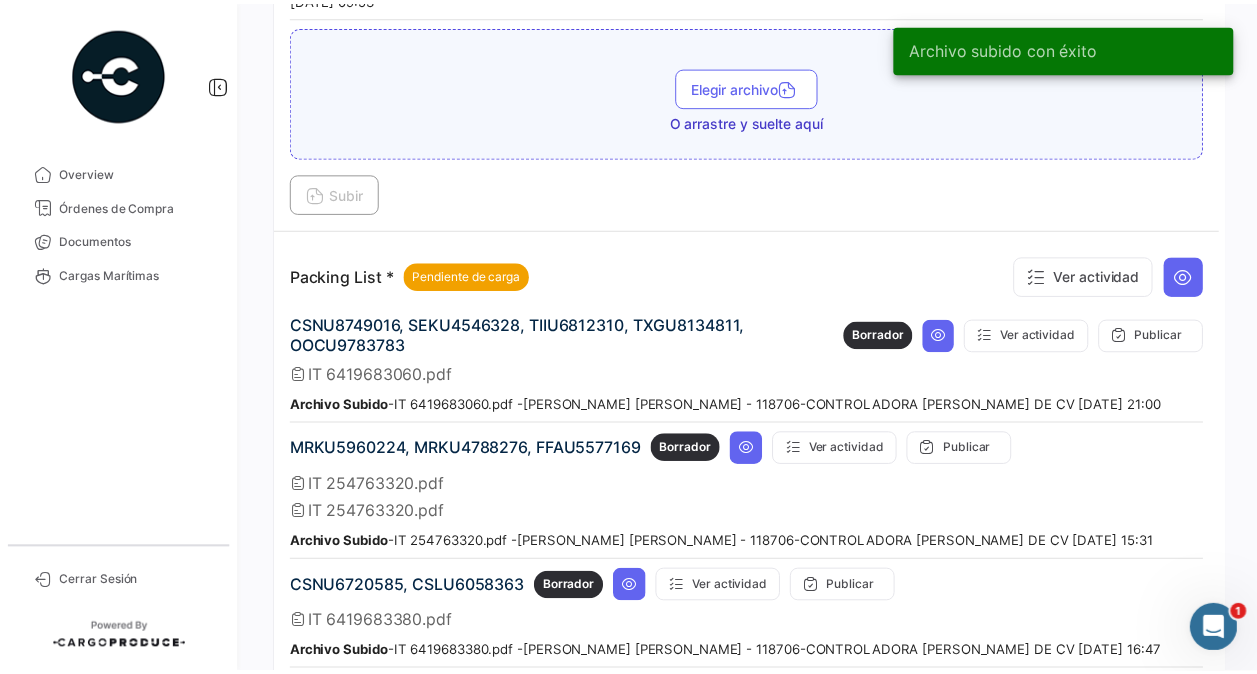 scroll, scrollTop: 3528, scrollLeft: 0, axis: vertical 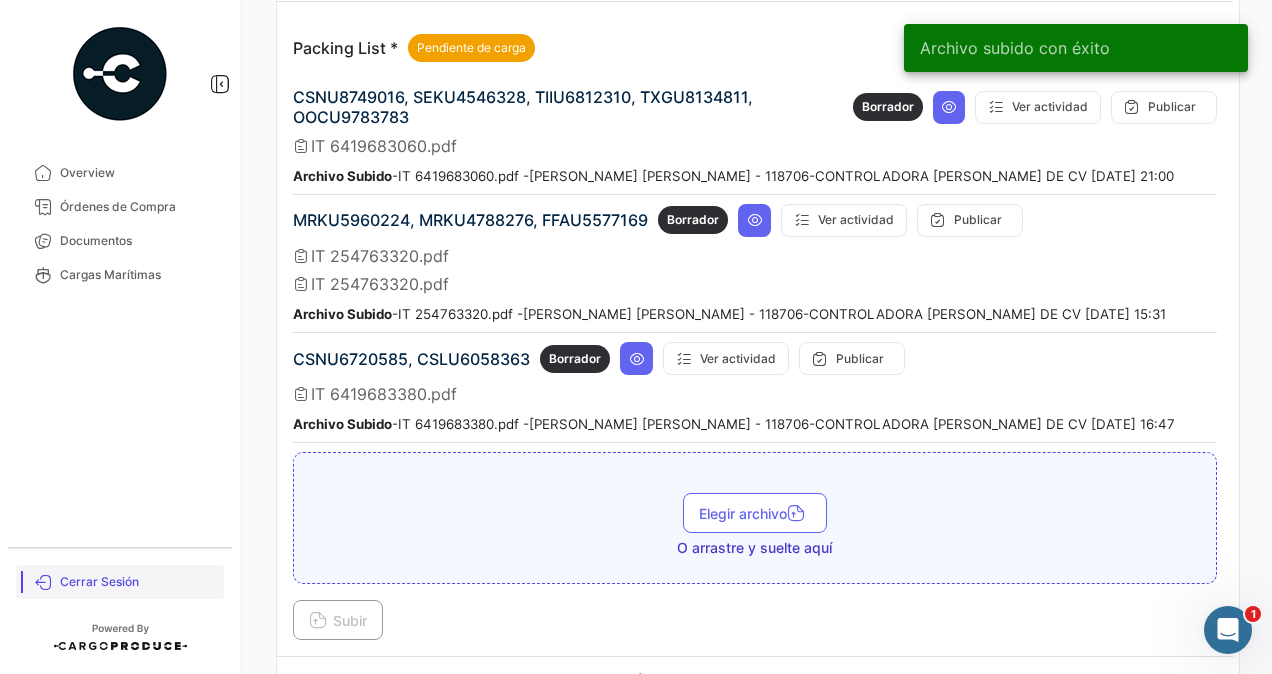 click on "Cerrar Sesión" at bounding box center (138, 582) 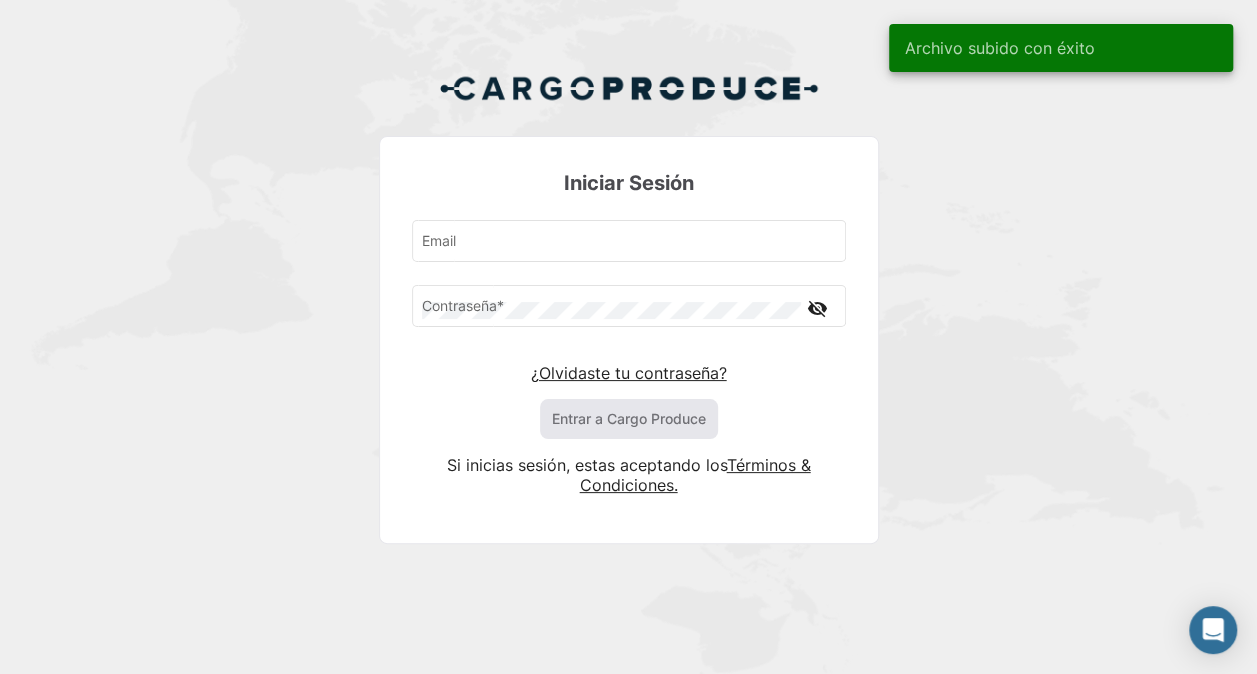 type on "[PERSON_NAME][EMAIL_ADDRESS][PERSON_NAME][PERSON_NAME][DOMAIN_NAME]" 